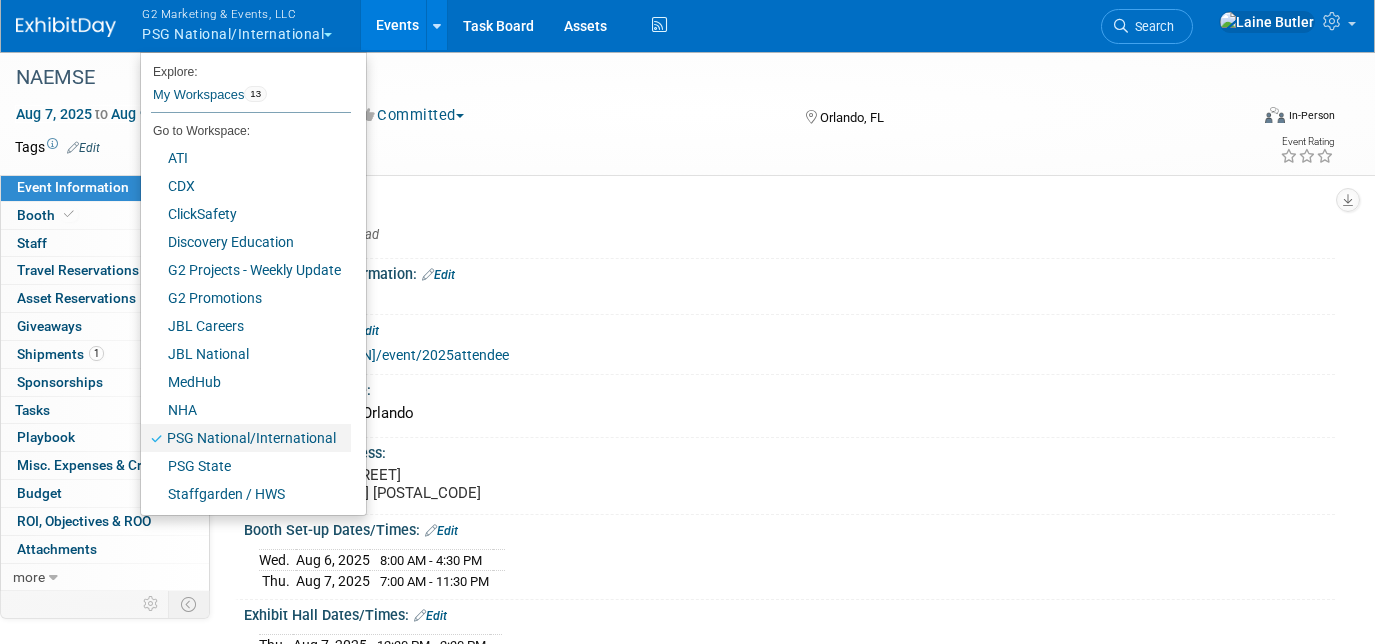 scroll, scrollTop: 0, scrollLeft: 0, axis: both 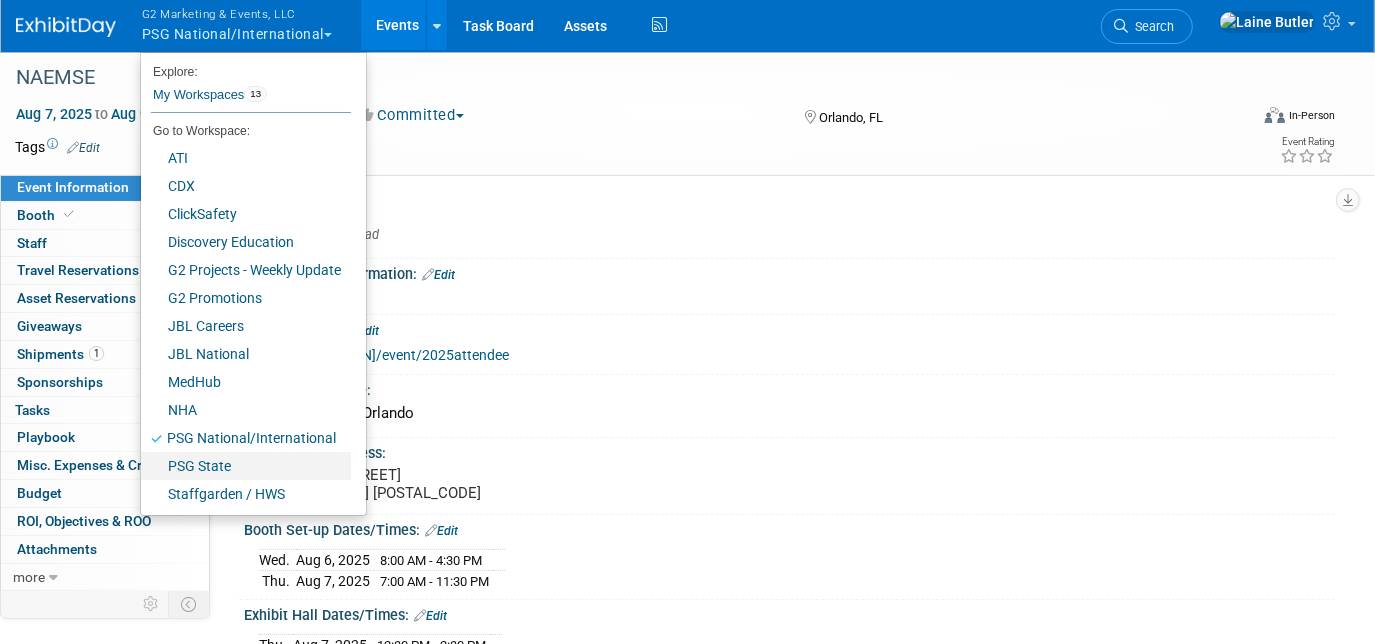 click on "PSG State" at bounding box center [246, 466] 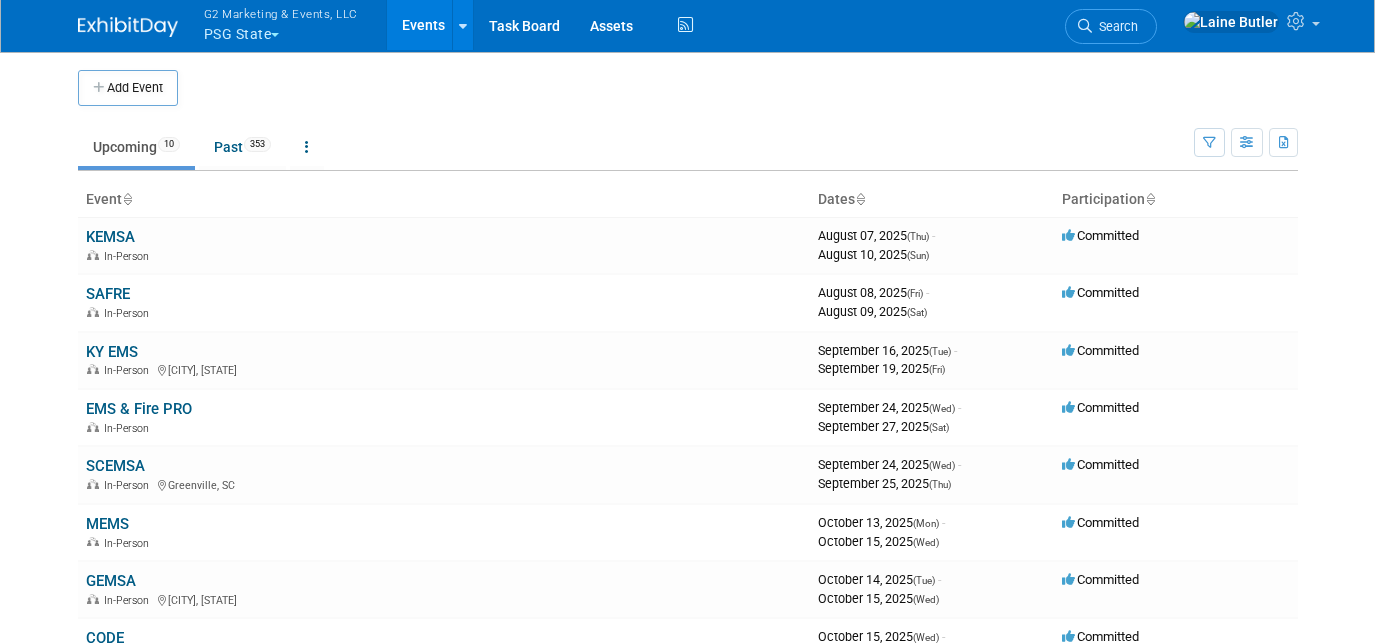 scroll, scrollTop: 0, scrollLeft: 0, axis: both 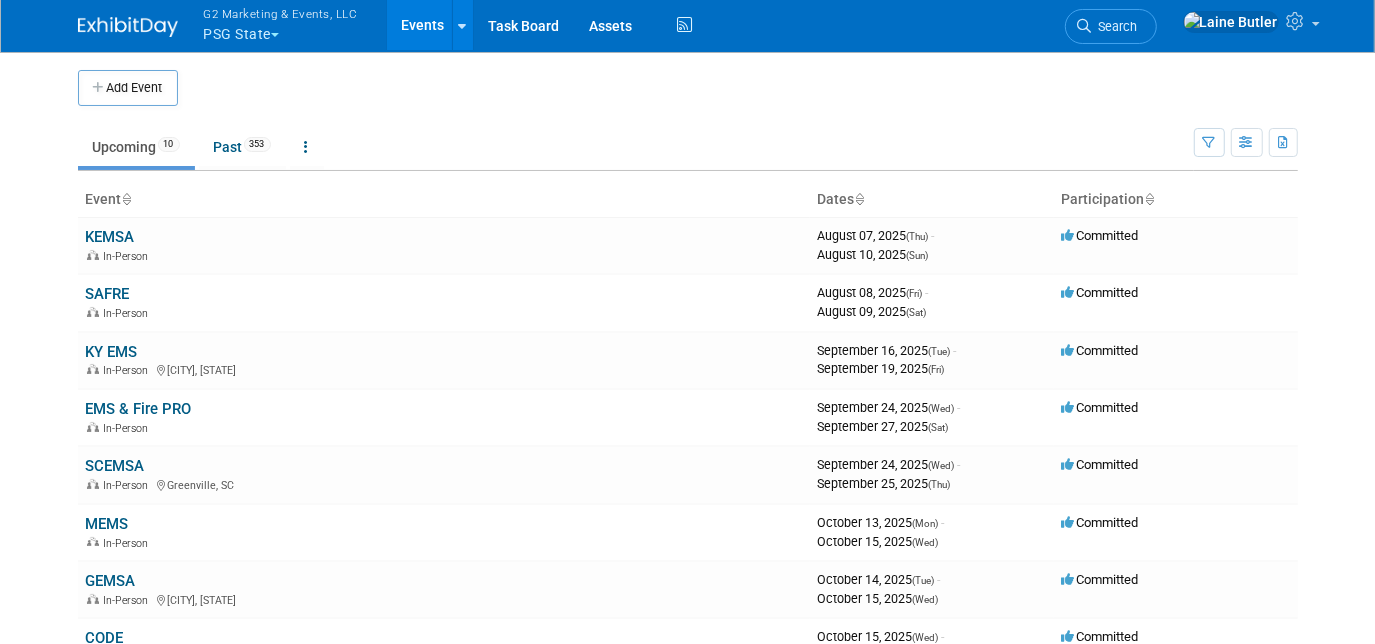 click on "SAFRE" at bounding box center (108, 294) 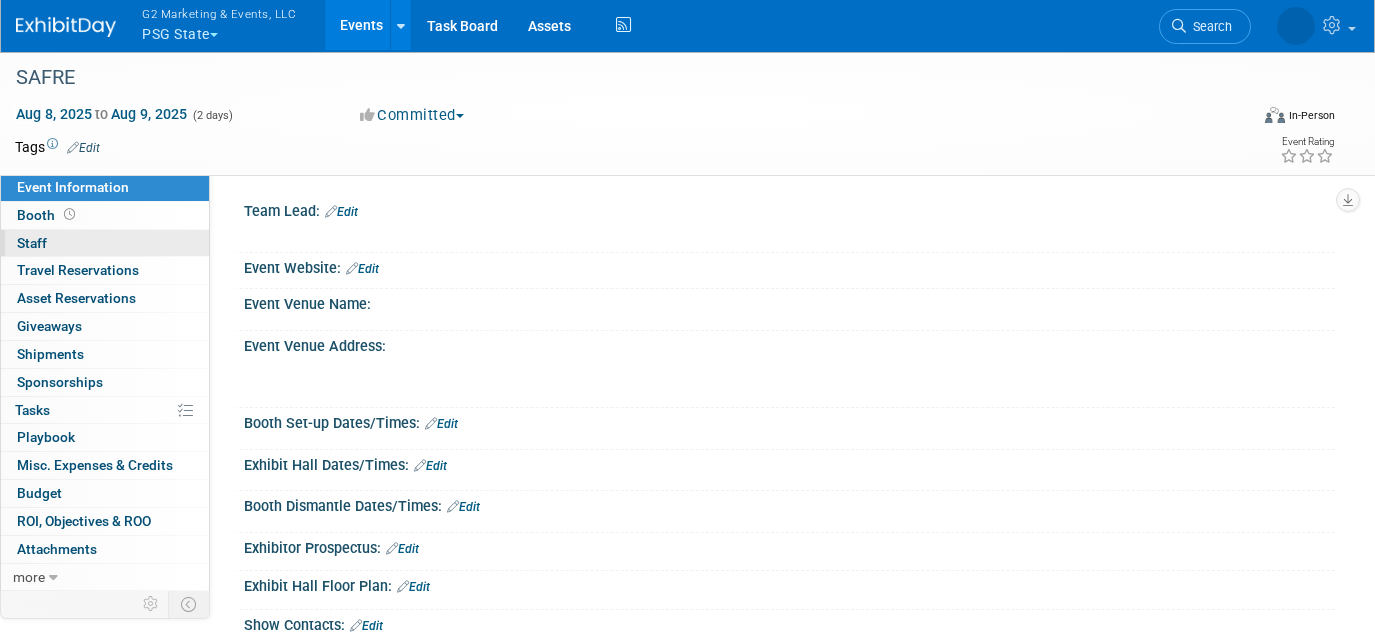 scroll, scrollTop: 0, scrollLeft: 0, axis: both 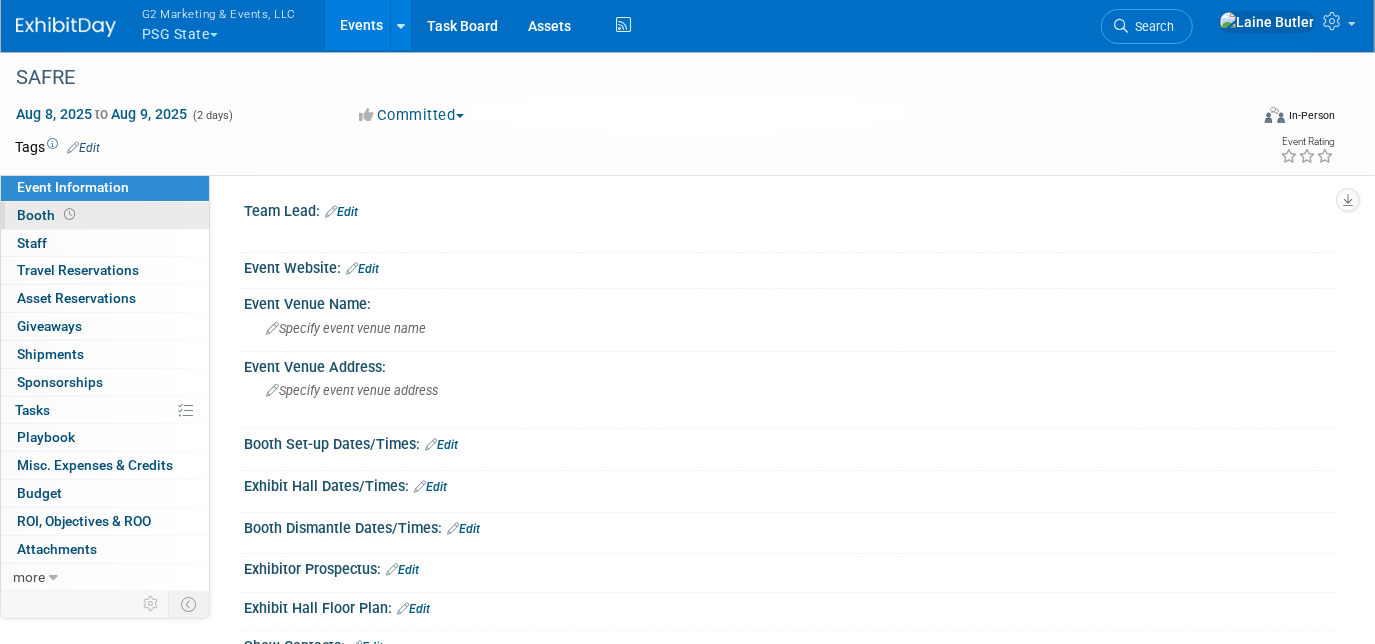 click on "Booth" at bounding box center (48, 215) 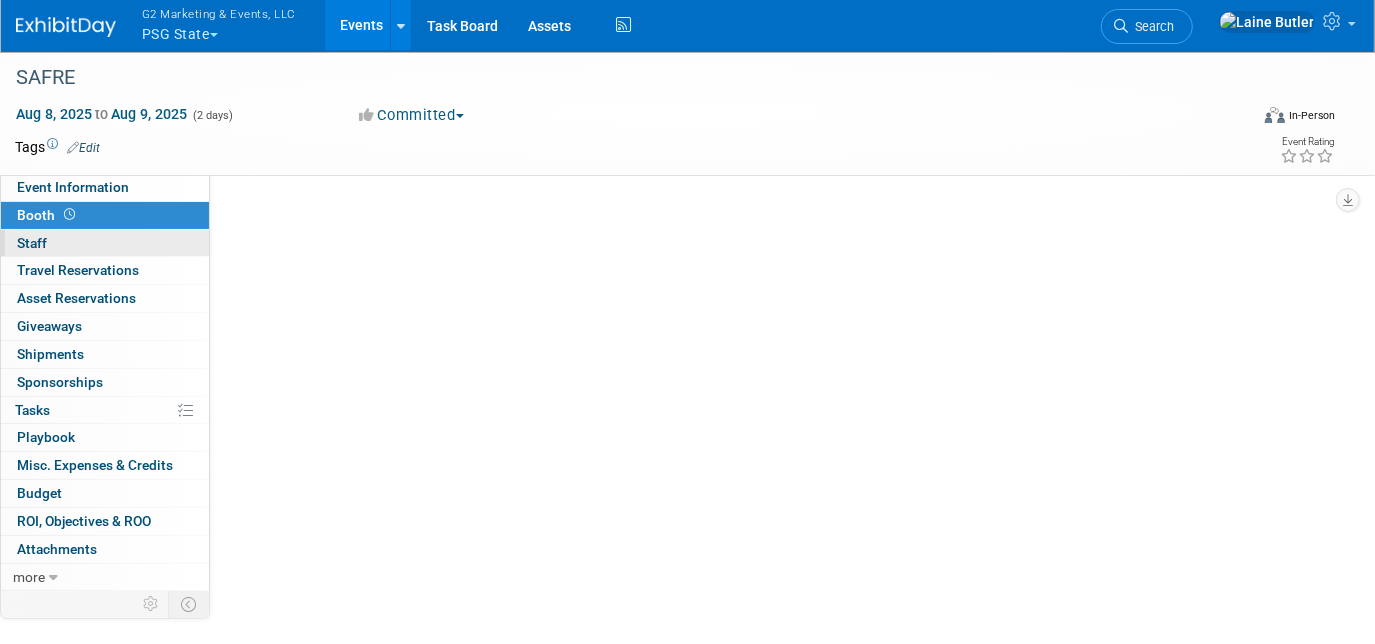 scroll, scrollTop: 0, scrollLeft: 0, axis: both 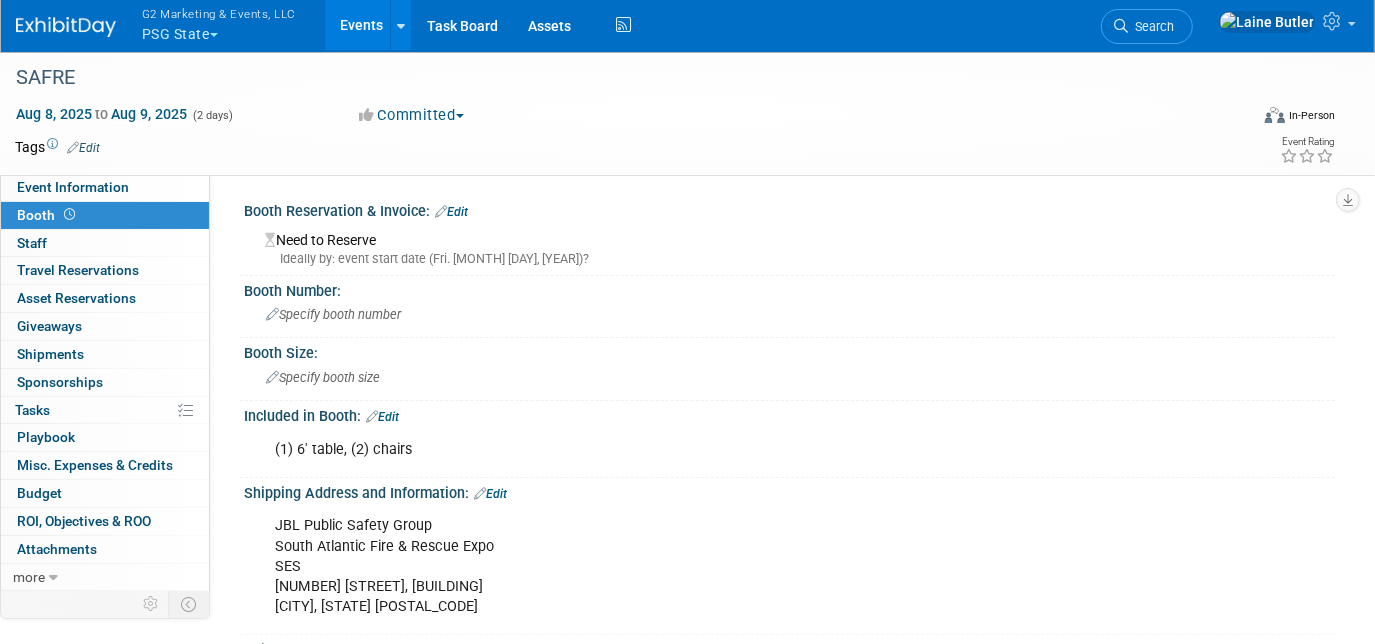 click on "Edit" at bounding box center (451, 212) 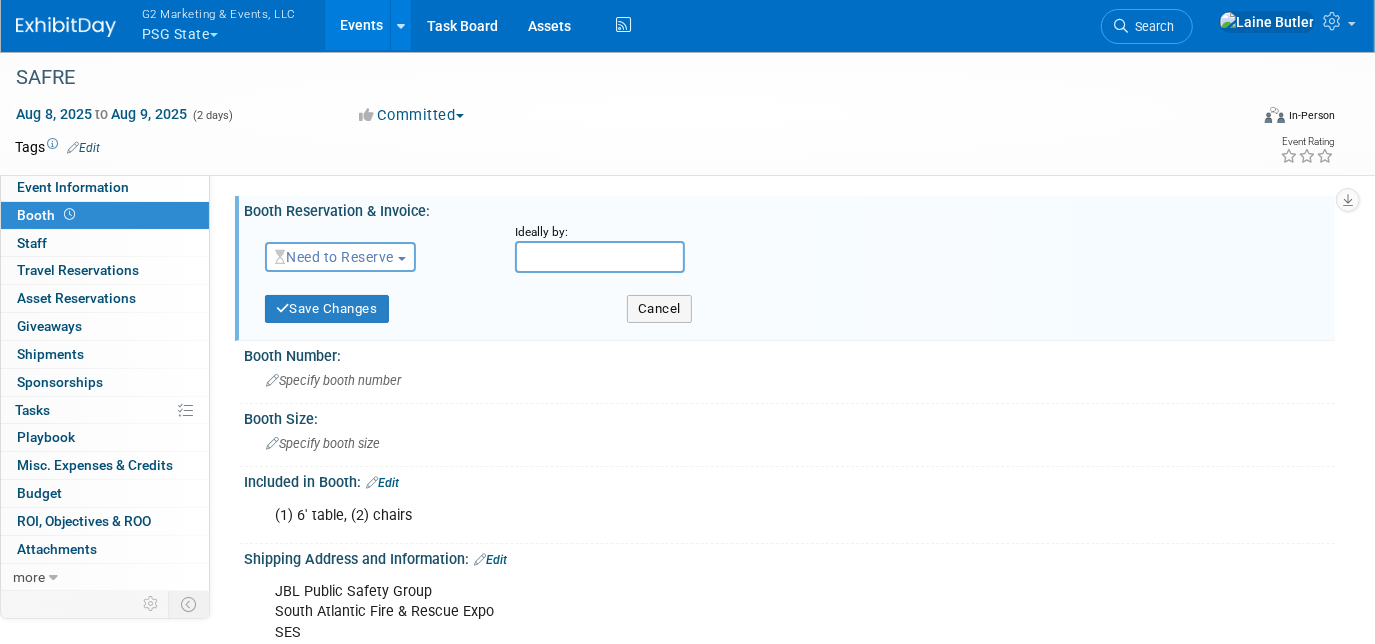 click on "Need to Reserve" at bounding box center [334, 257] 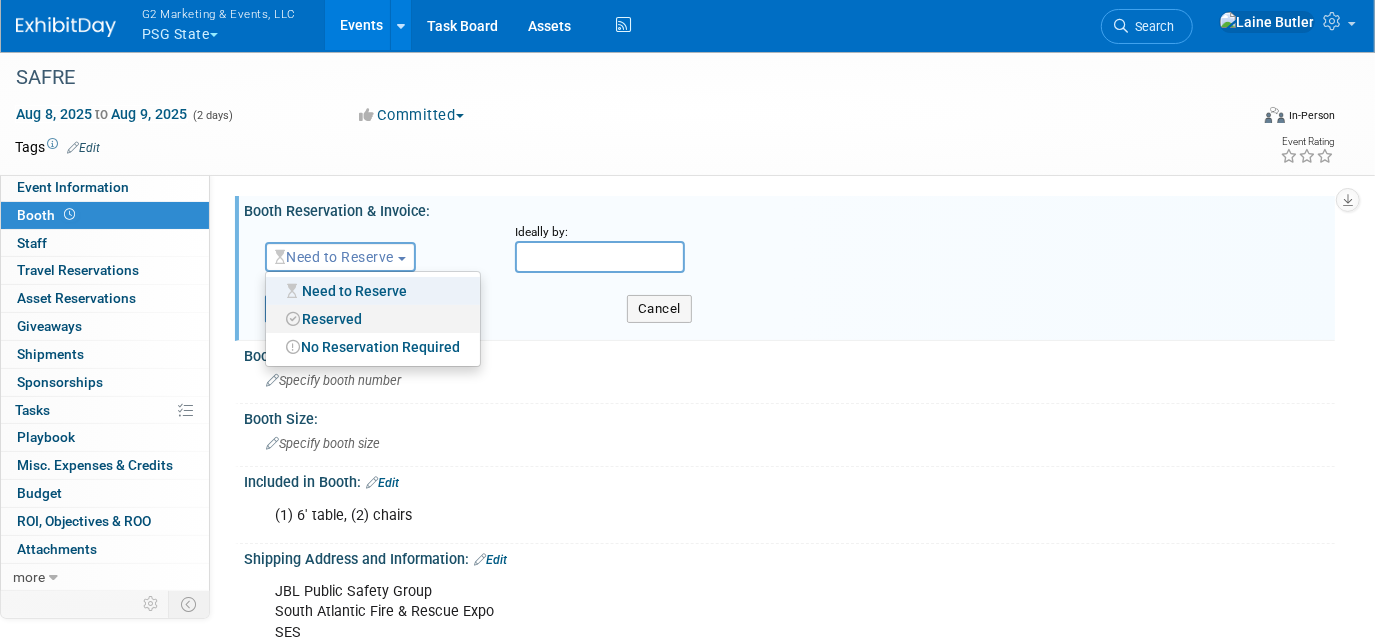 click on "Reserved" at bounding box center [373, 319] 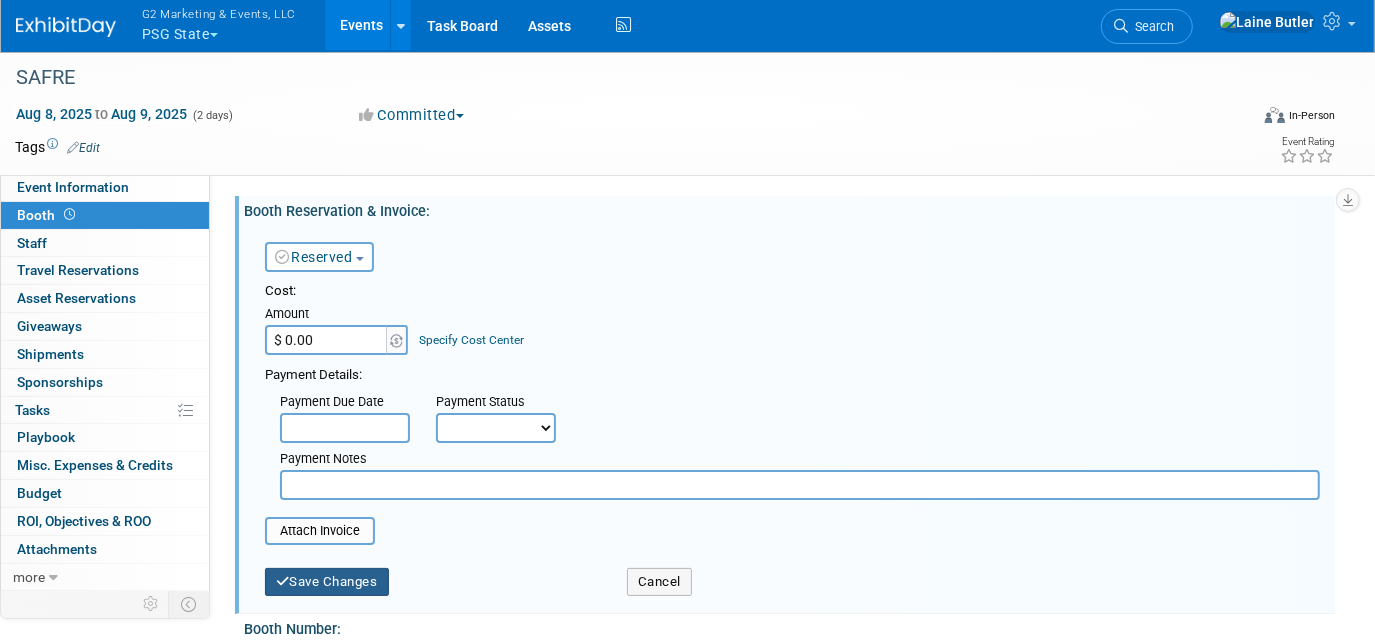 click on "Save Changes" at bounding box center (327, 582) 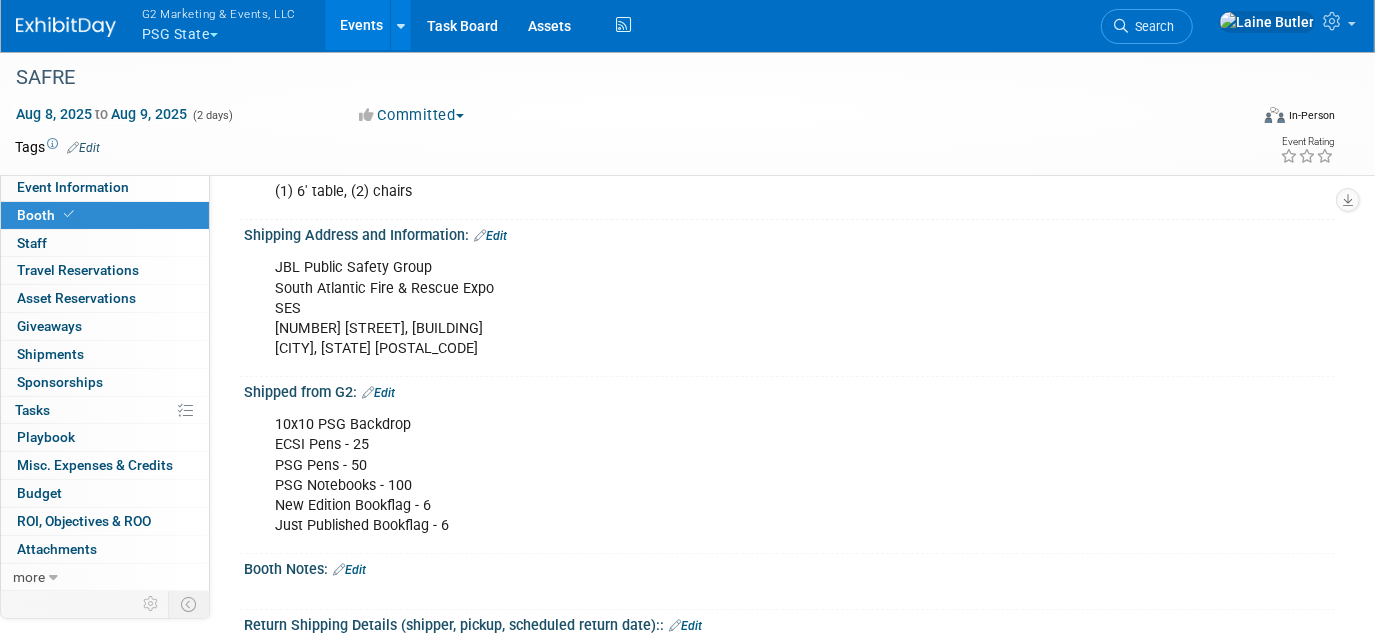 scroll, scrollTop: 272, scrollLeft: 0, axis: vertical 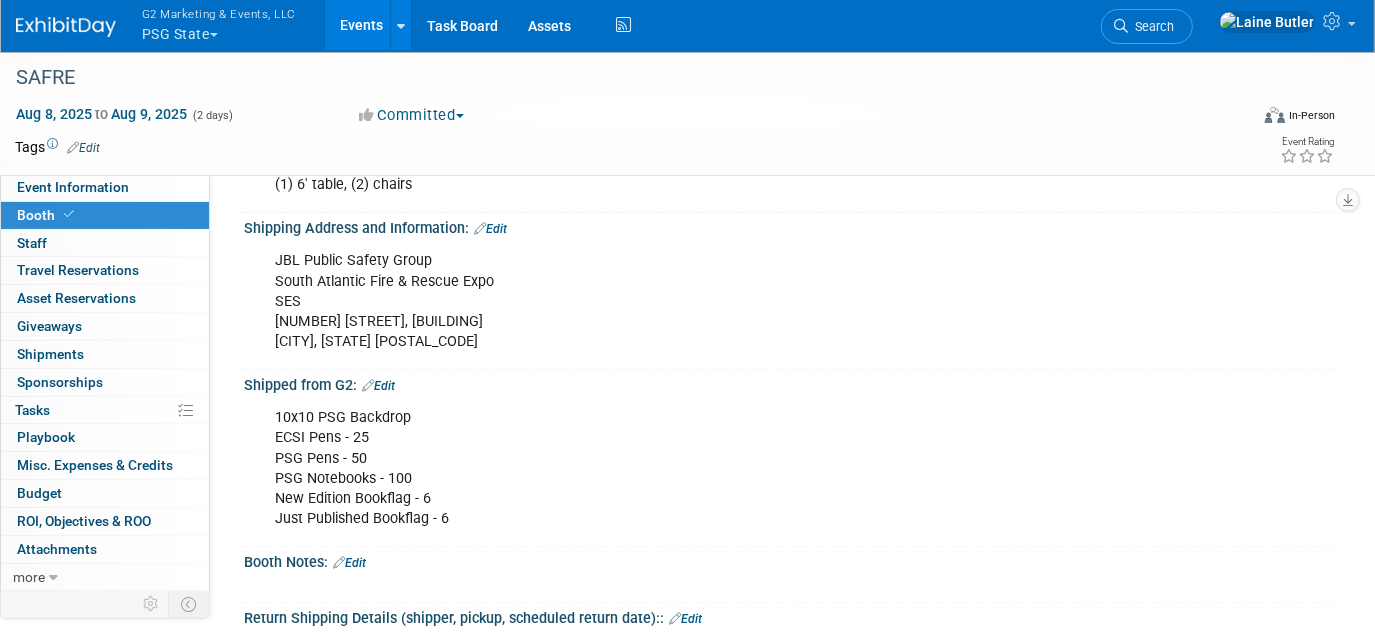 click on "G2 Marketing & Events, LLC
PSG State" at bounding box center (230, 26) 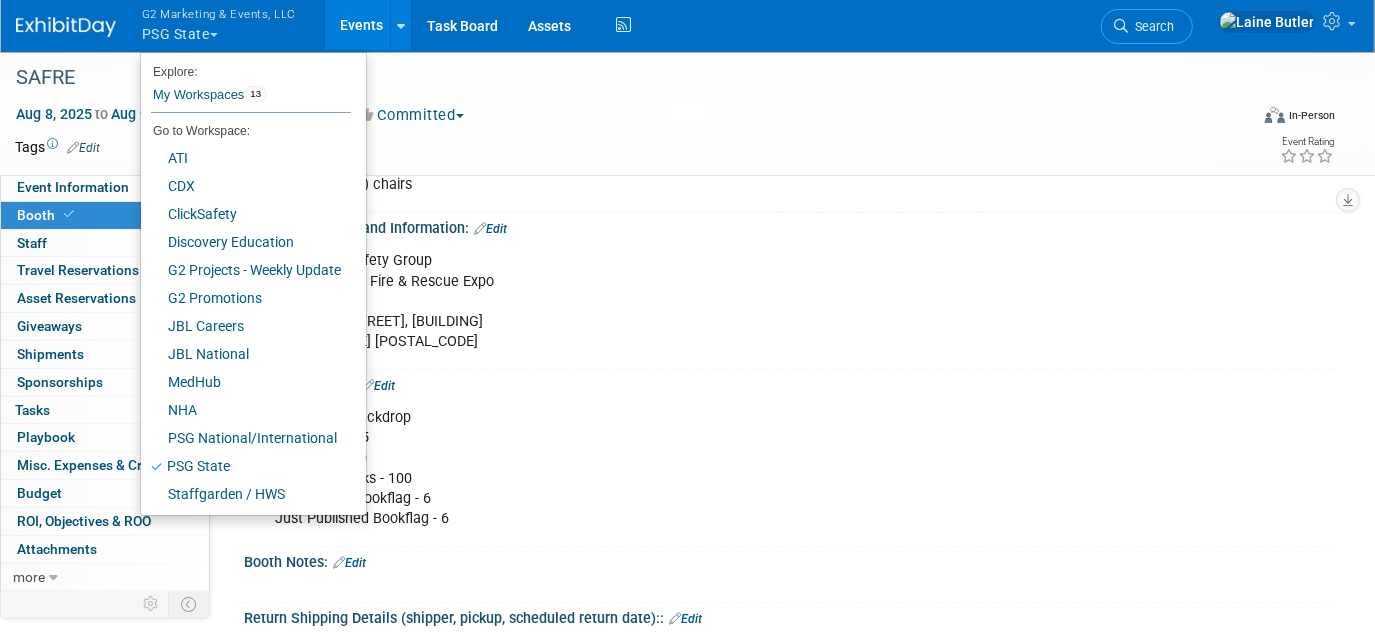 click at bounding box center (66, 27) 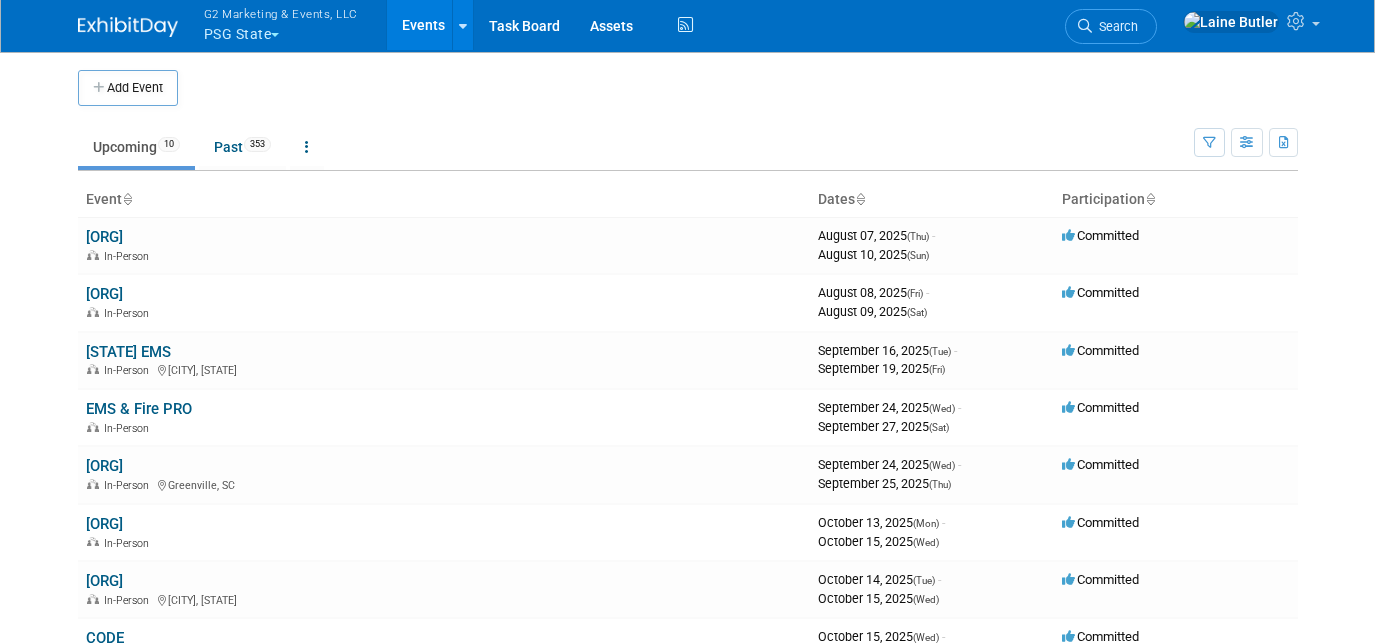 scroll, scrollTop: 0, scrollLeft: 0, axis: both 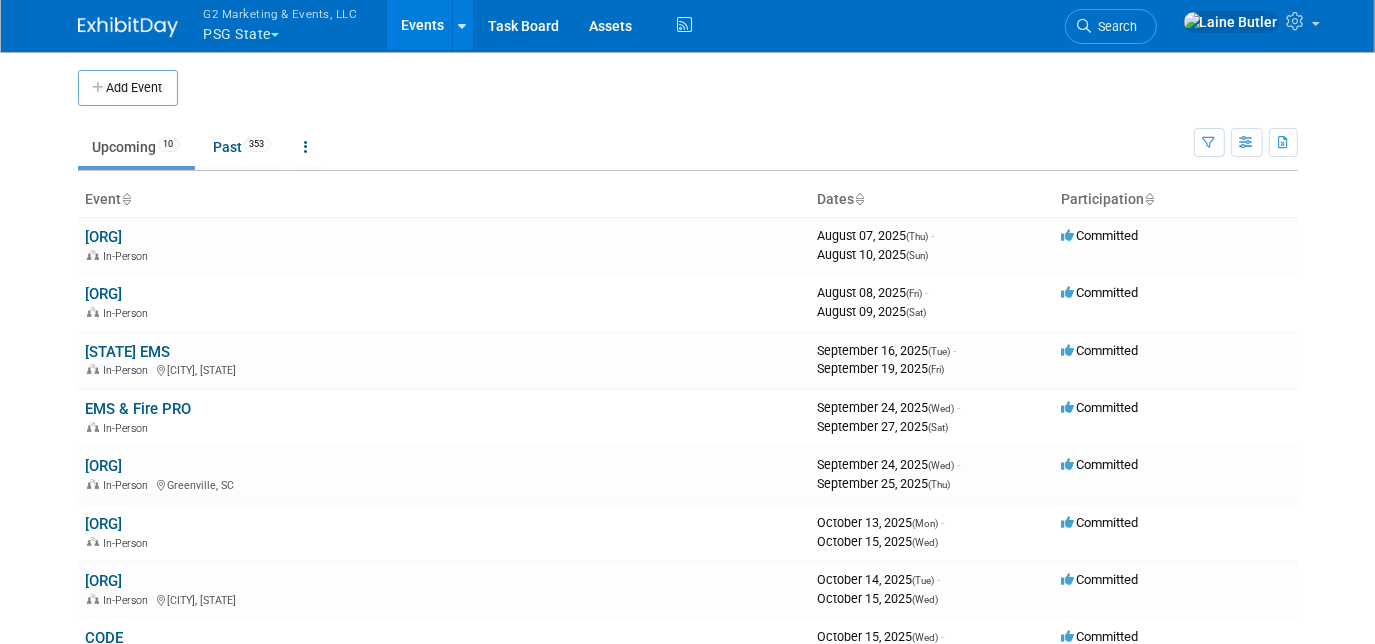 click on "[ORG]" at bounding box center (104, 237) 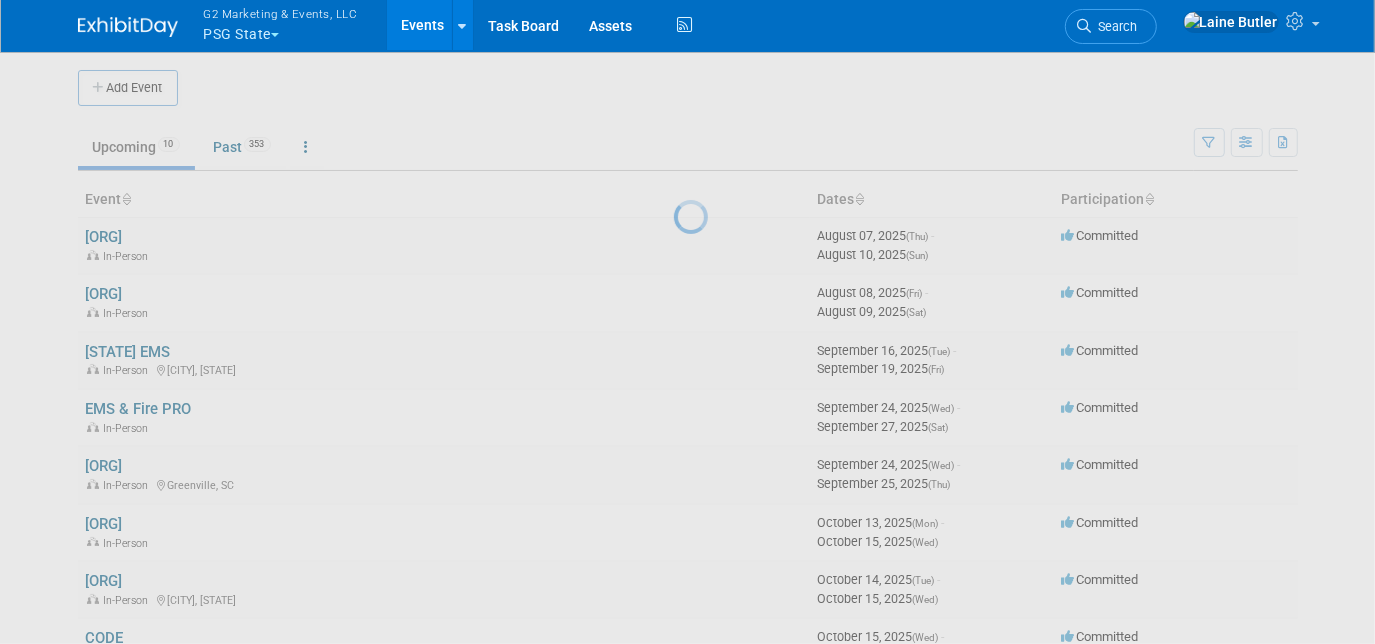 scroll, scrollTop: 0, scrollLeft: 0, axis: both 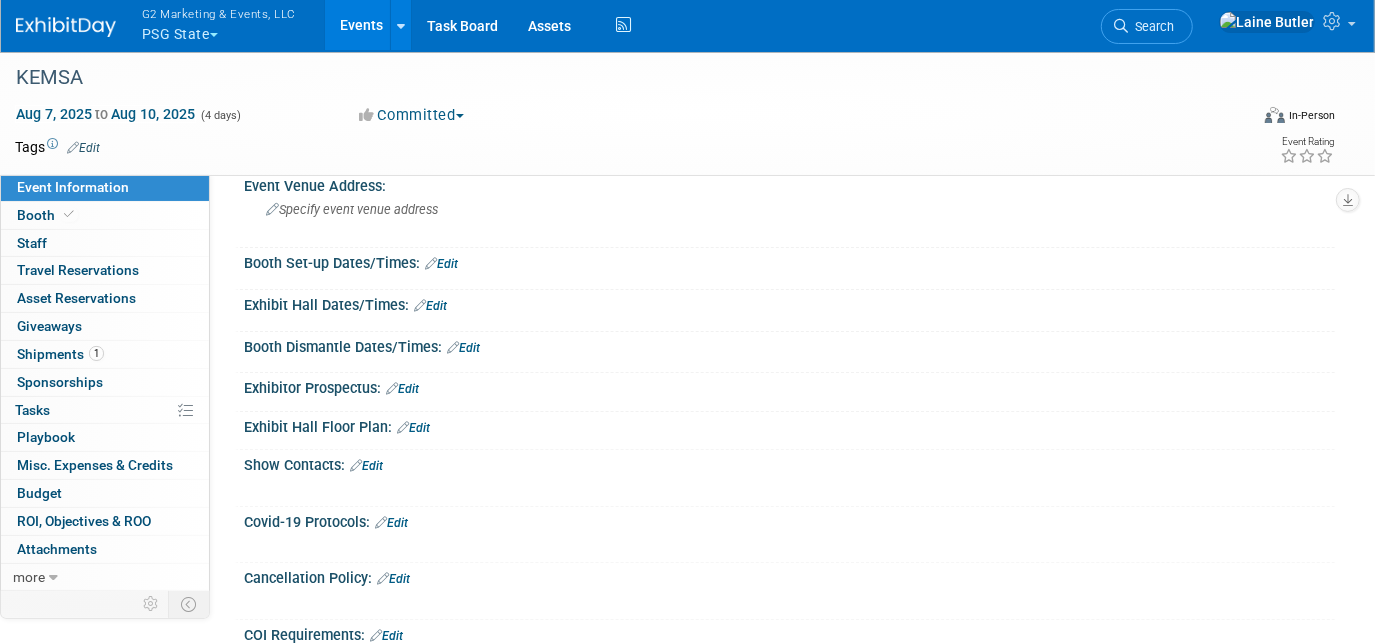click on "Edit" at bounding box center [463, 348] 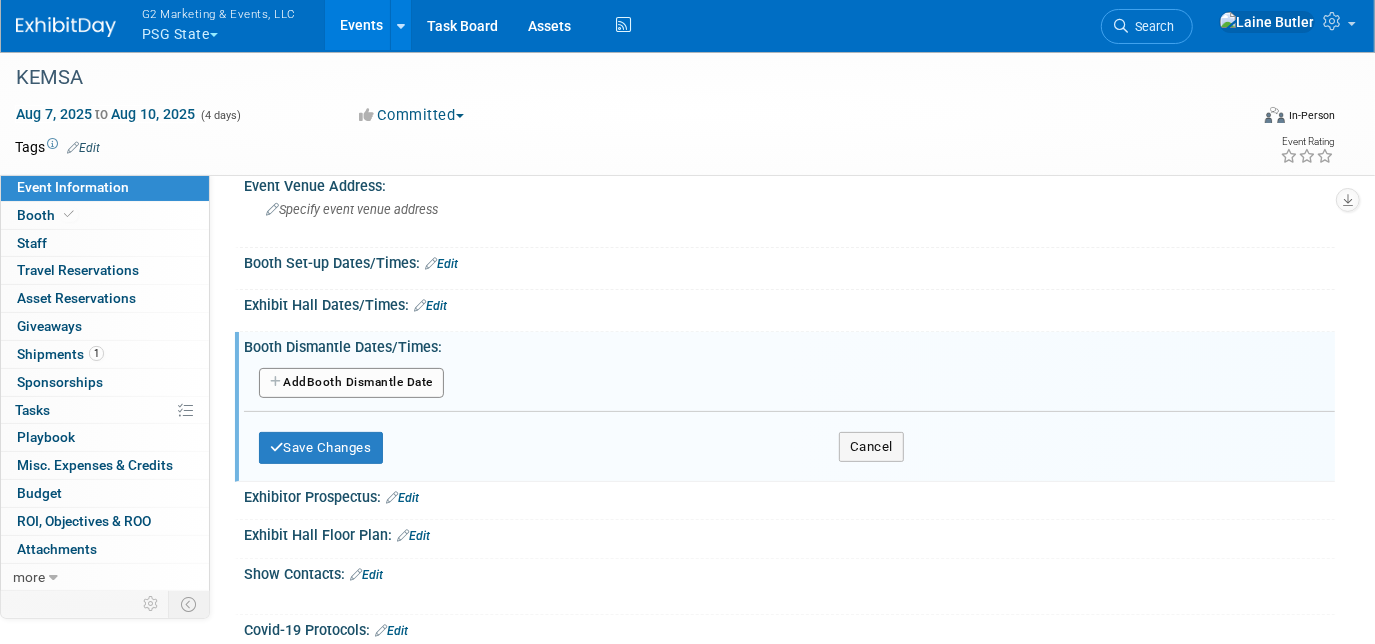 drag, startPoint x: 378, startPoint y: 387, endPoint x: 366, endPoint y: 397, distance: 15.6205 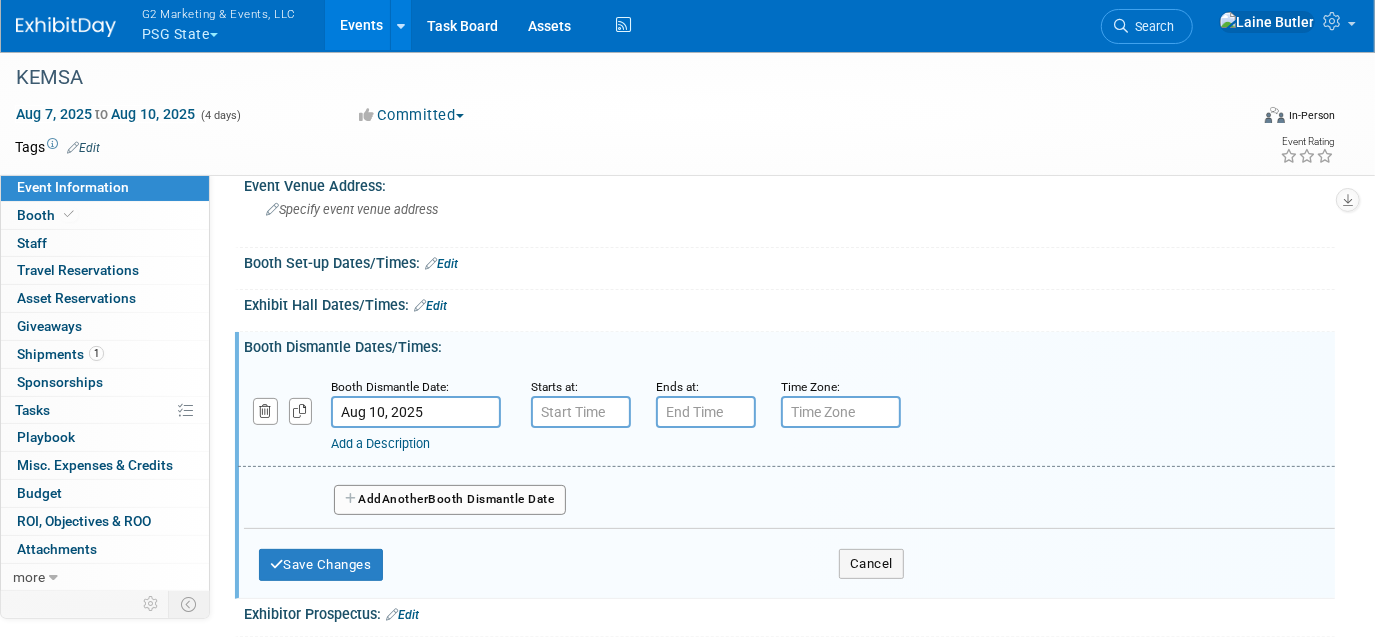click on "Aug 10, 2025" at bounding box center (416, 412) 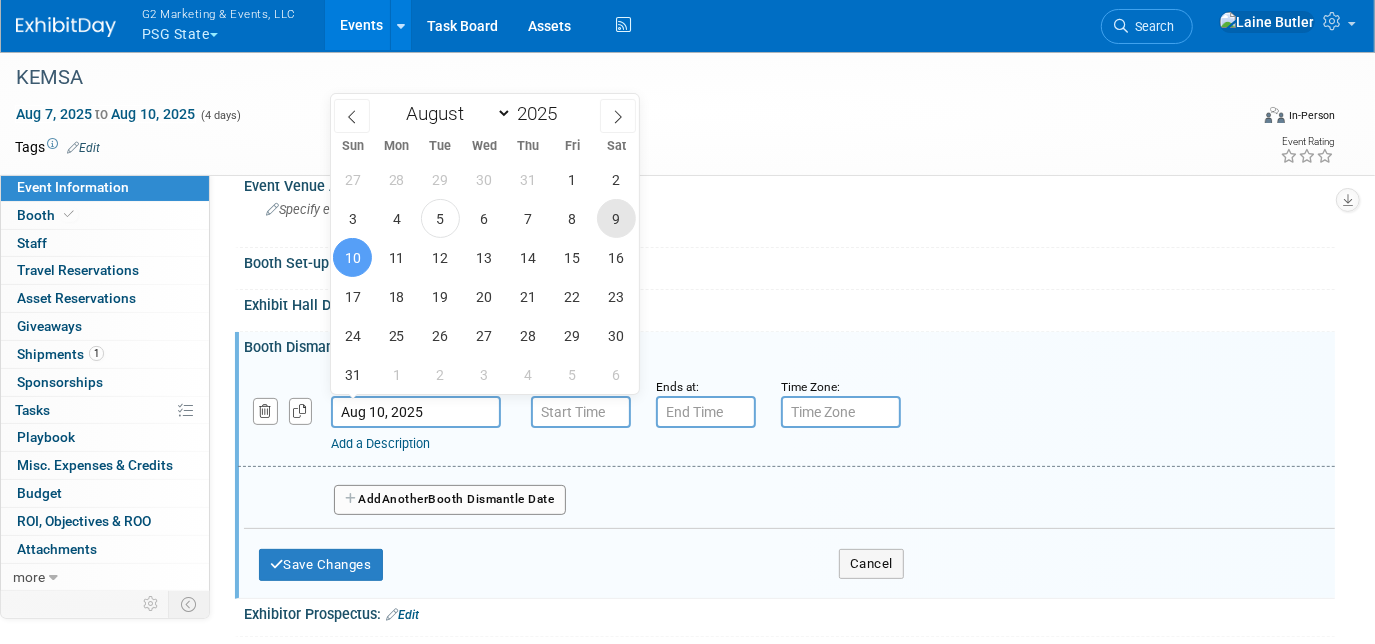 click on "9" at bounding box center [616, 218] 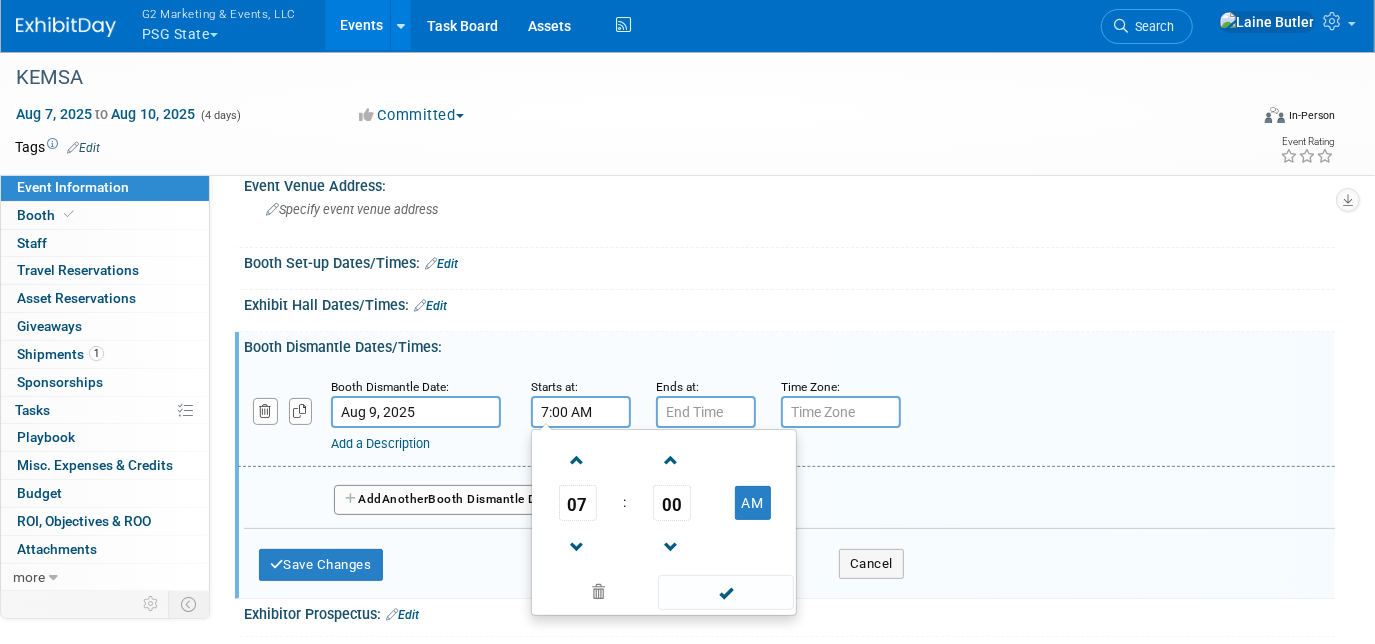 click on "7:00 AM" at bounding box center (581, 412) 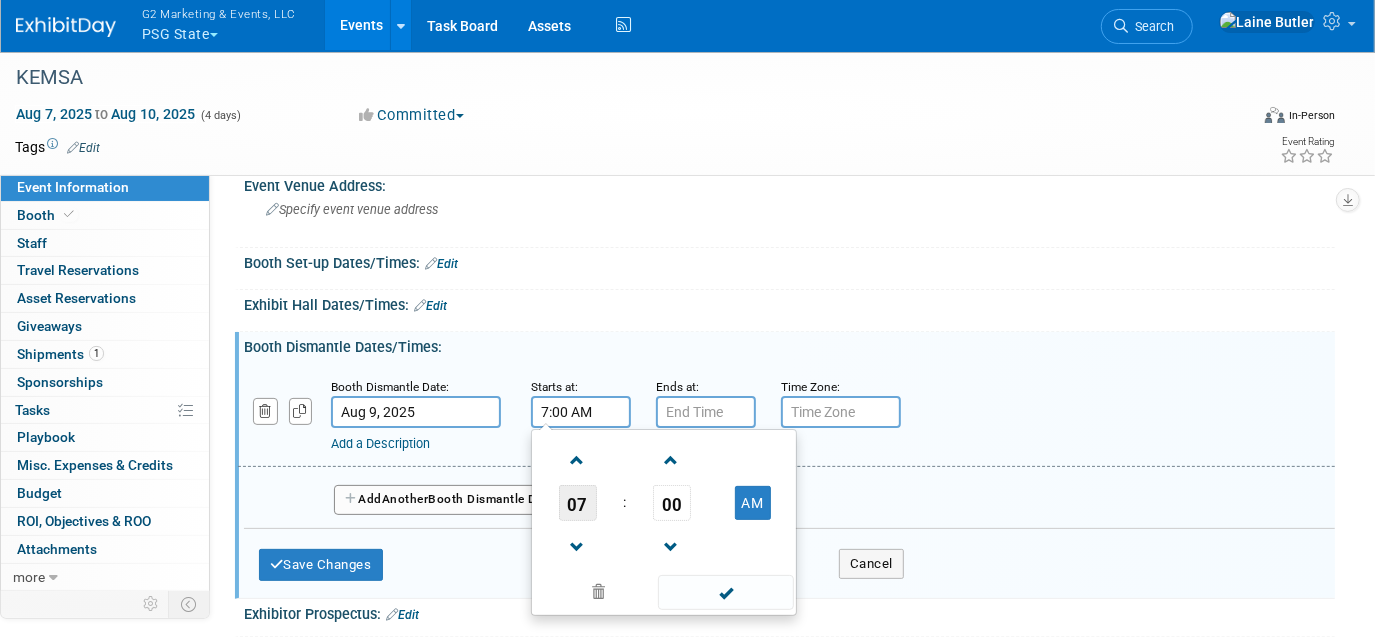 click on "07" at bounding box center (578, 503) 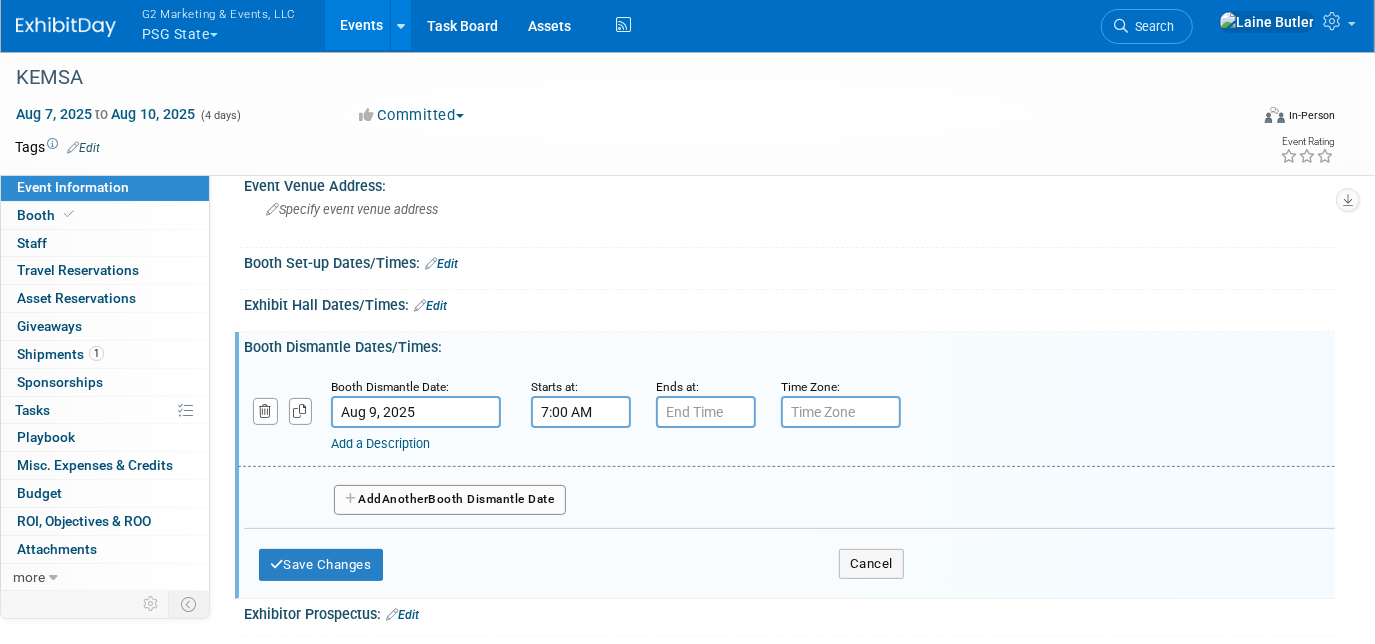 click on "7:00 AM" at bounding box center (581, 412) 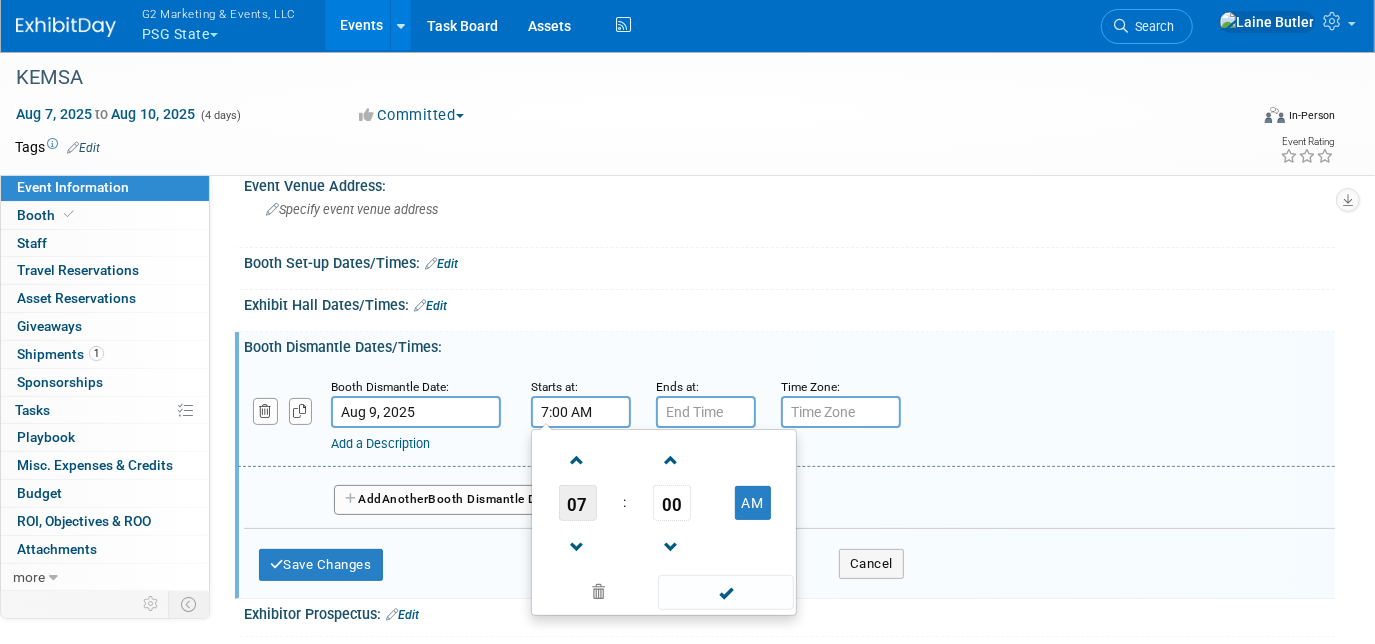 click on "07" at bounding box center [578, 503] 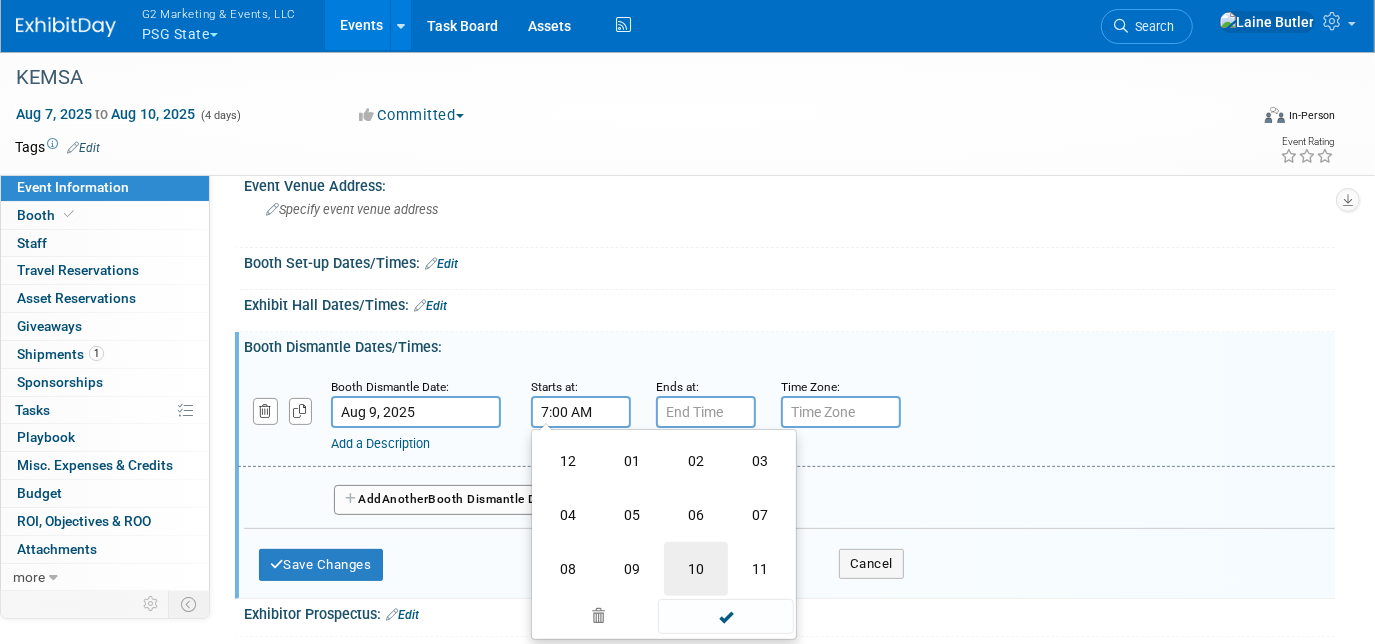 click on "10" at bounding box center [696, 569] 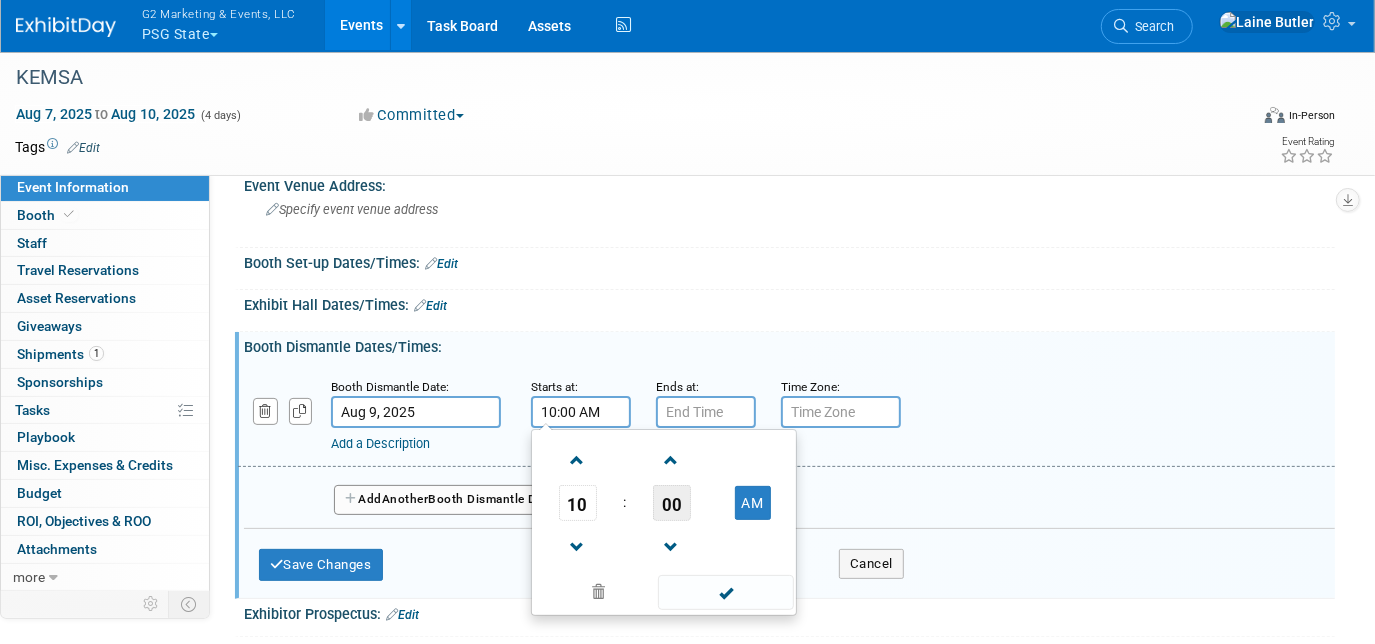 click on "00" at bounding box center (672, 503) 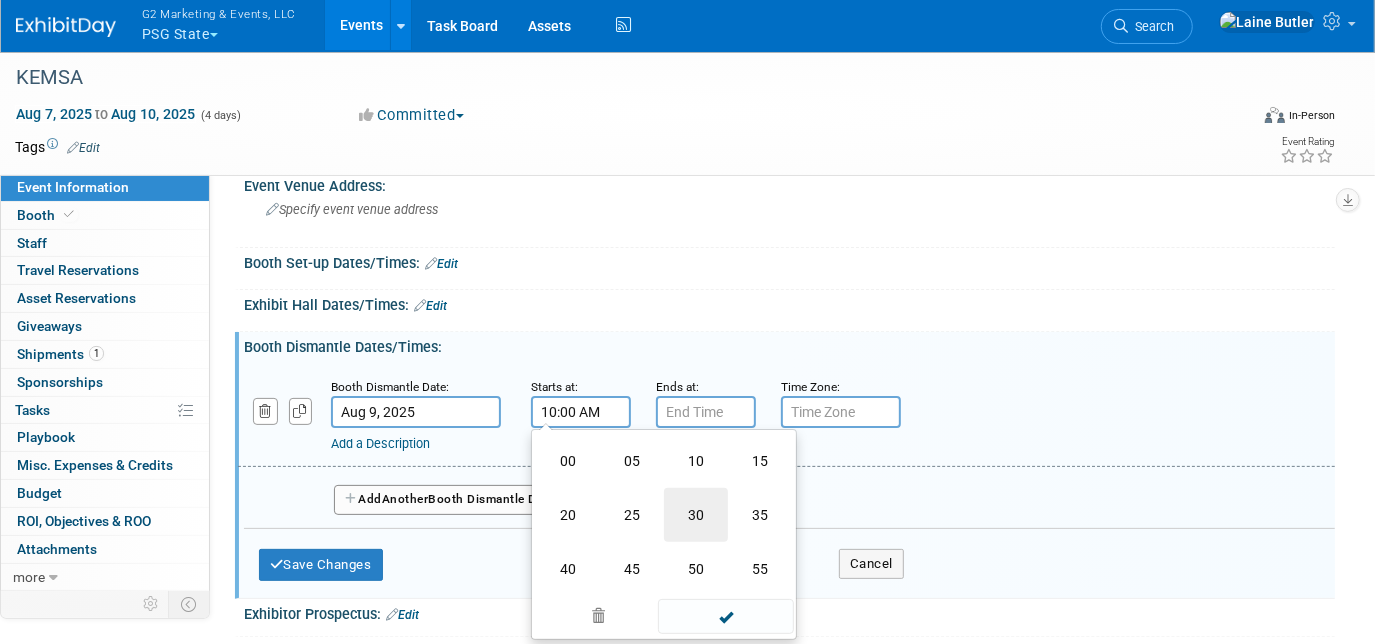 click on "30" at bounding box center (696, 515) 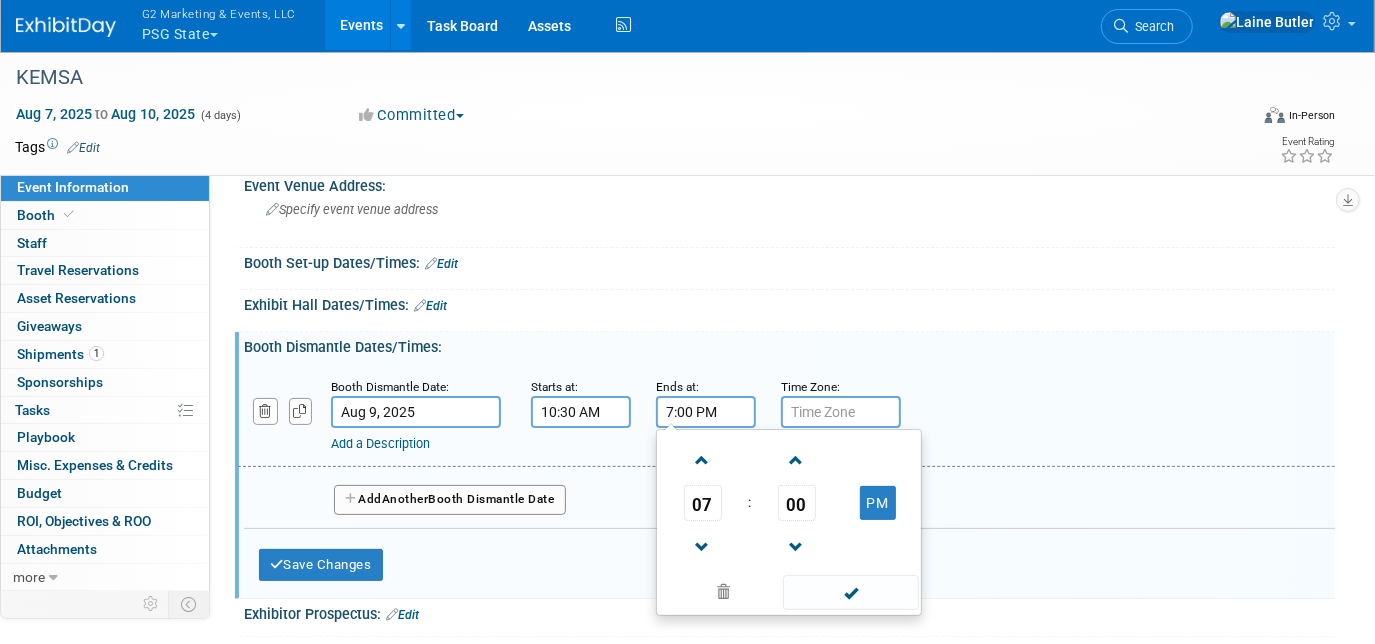 click on "7:00 PM" at bounding box center [706, 412] 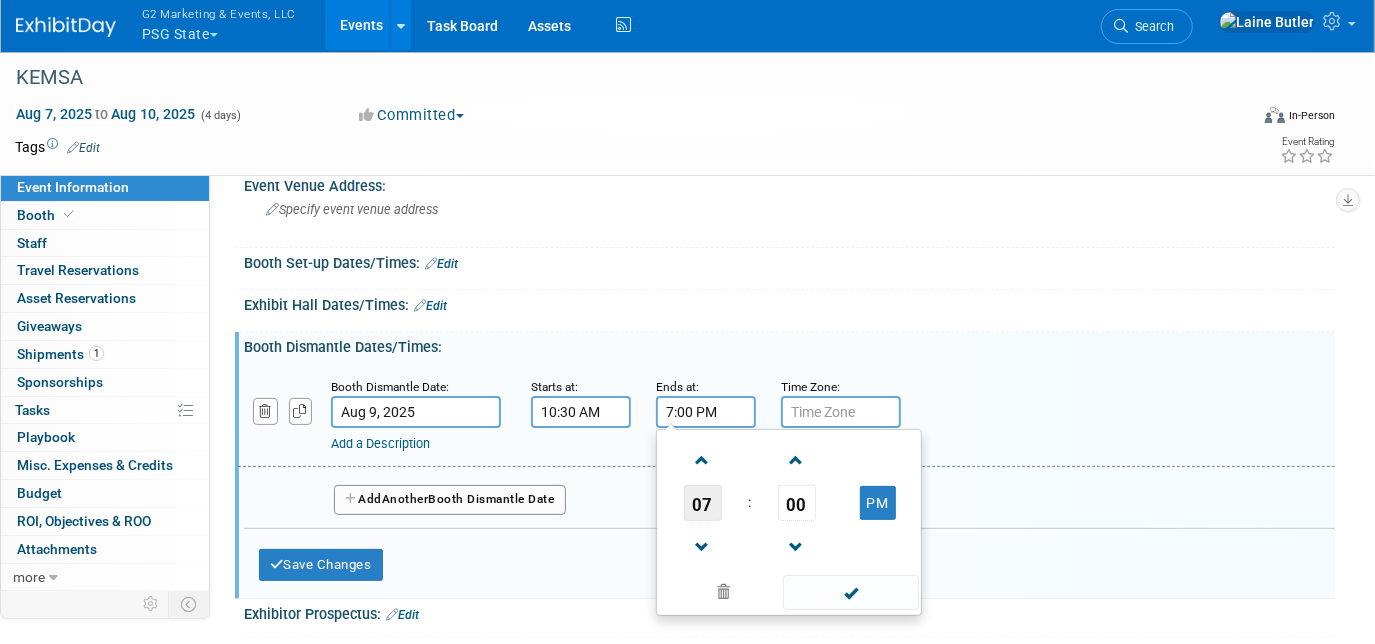 click on "07" at bounding box center (703, 503) 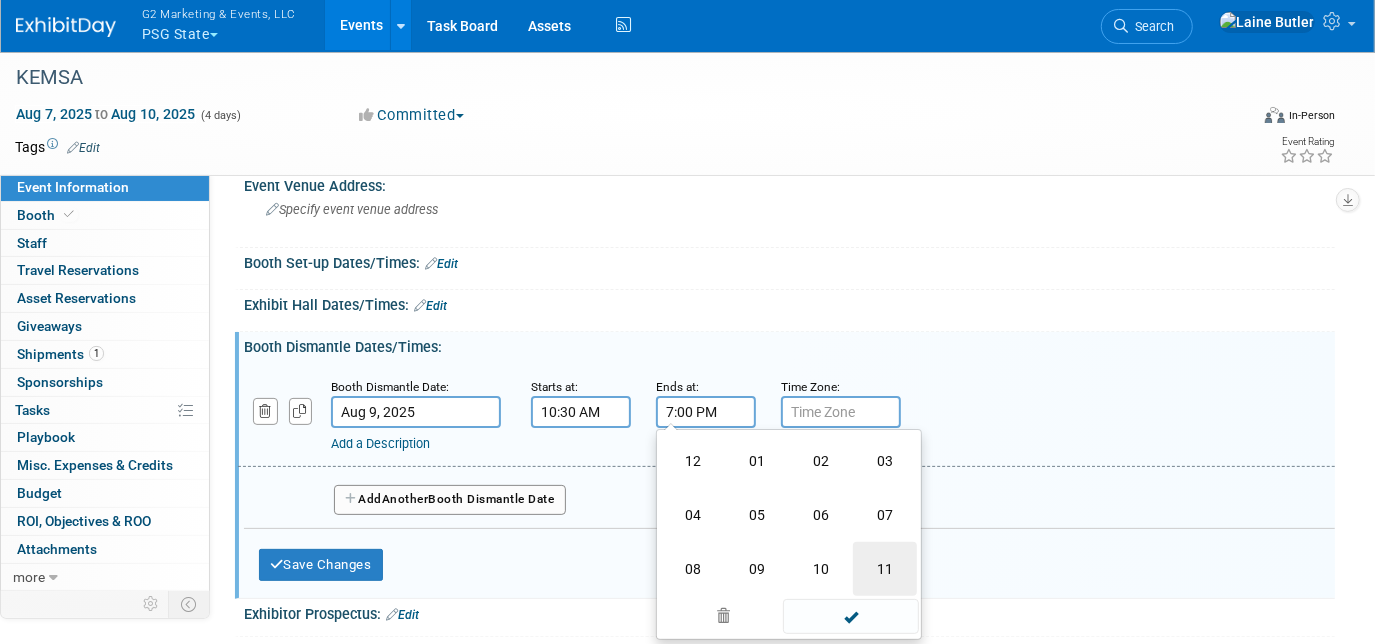 click on "11" at bounding box center (885, 569) 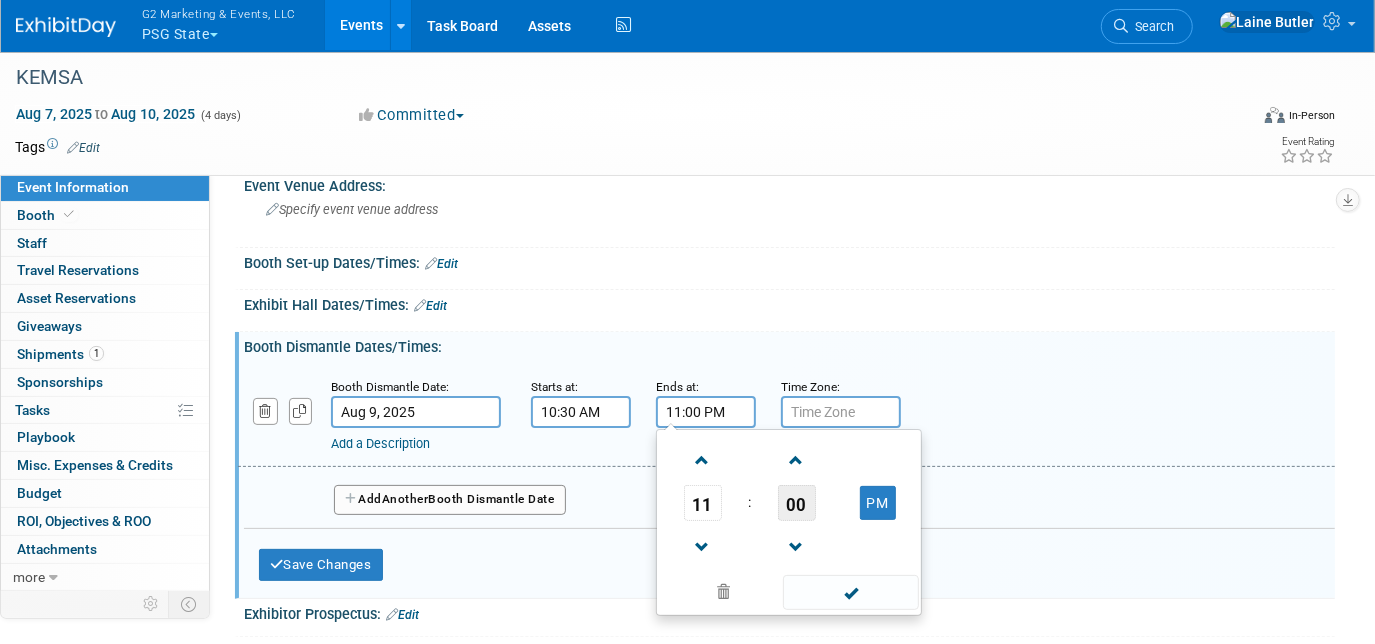 click on "00" at bounding box center (797, 503) 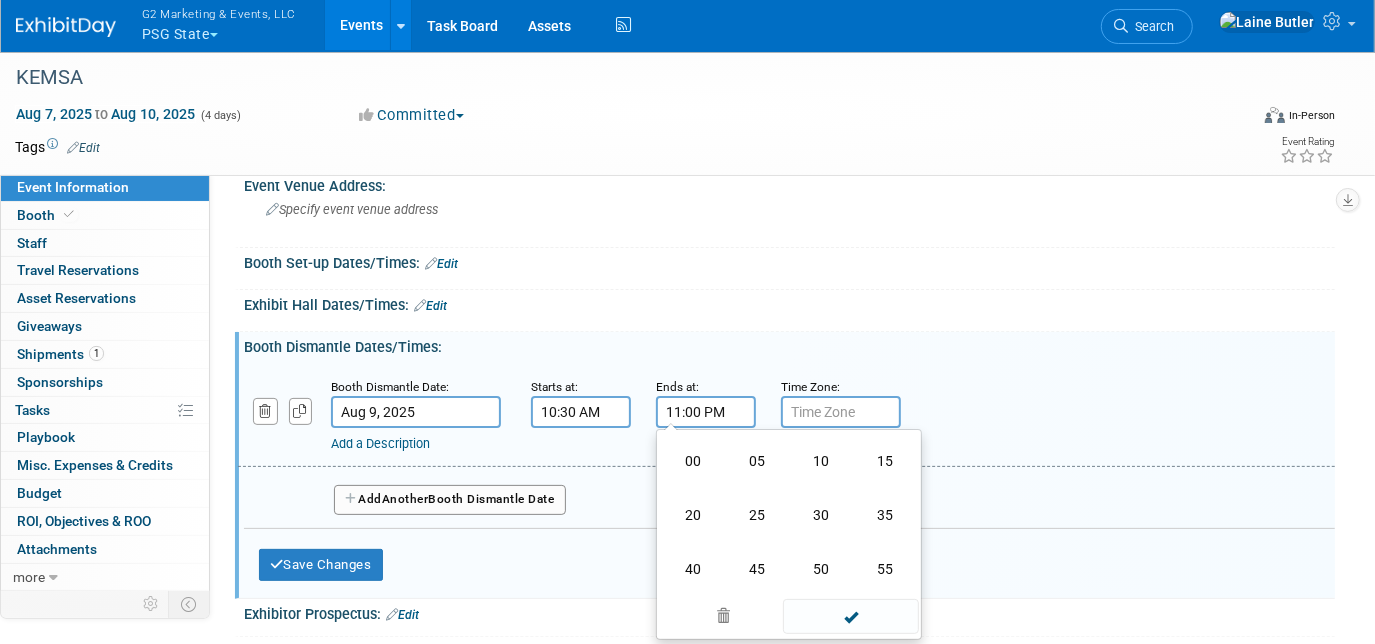 click on "30" at bounding box center [821, 515] 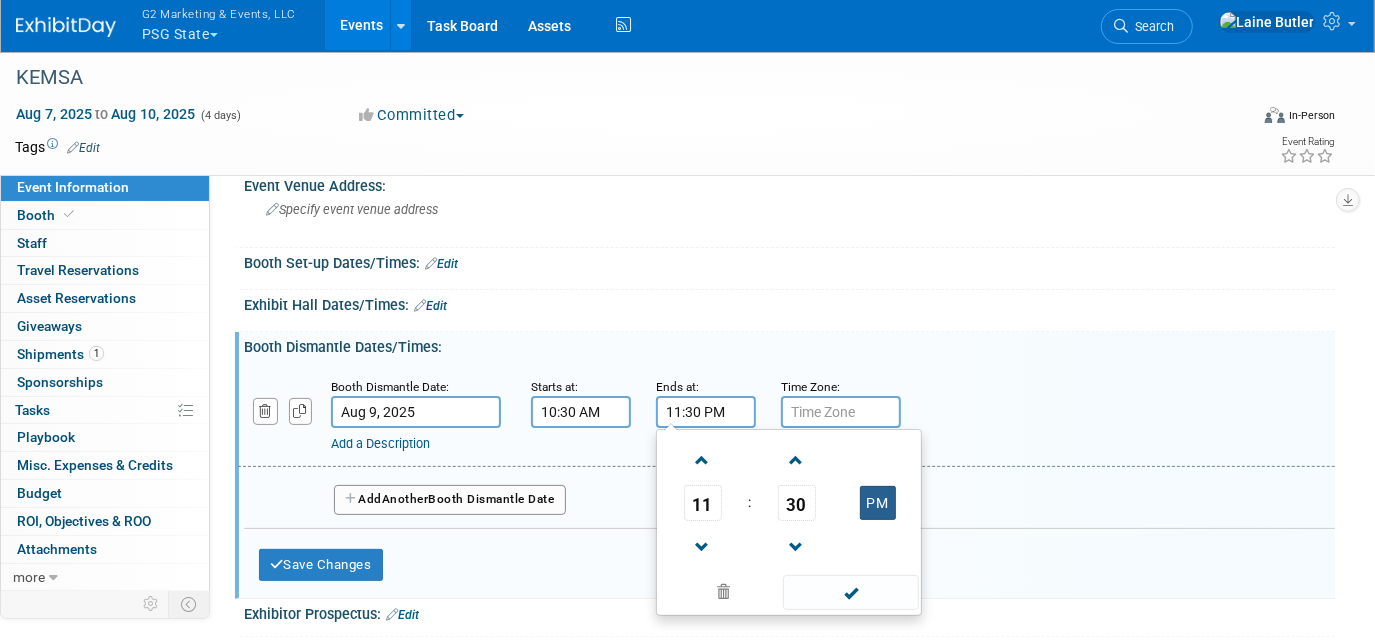 click on "PM" at bounding box center (878, 503) 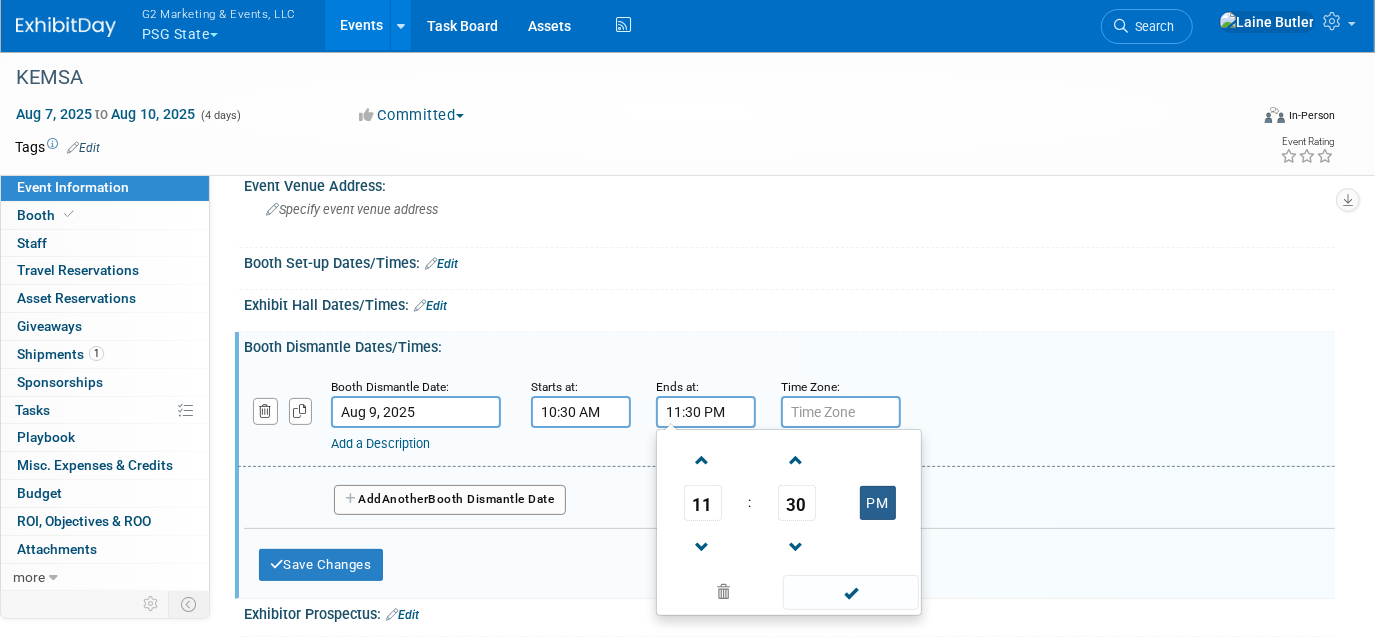 type on "11:30 AM" 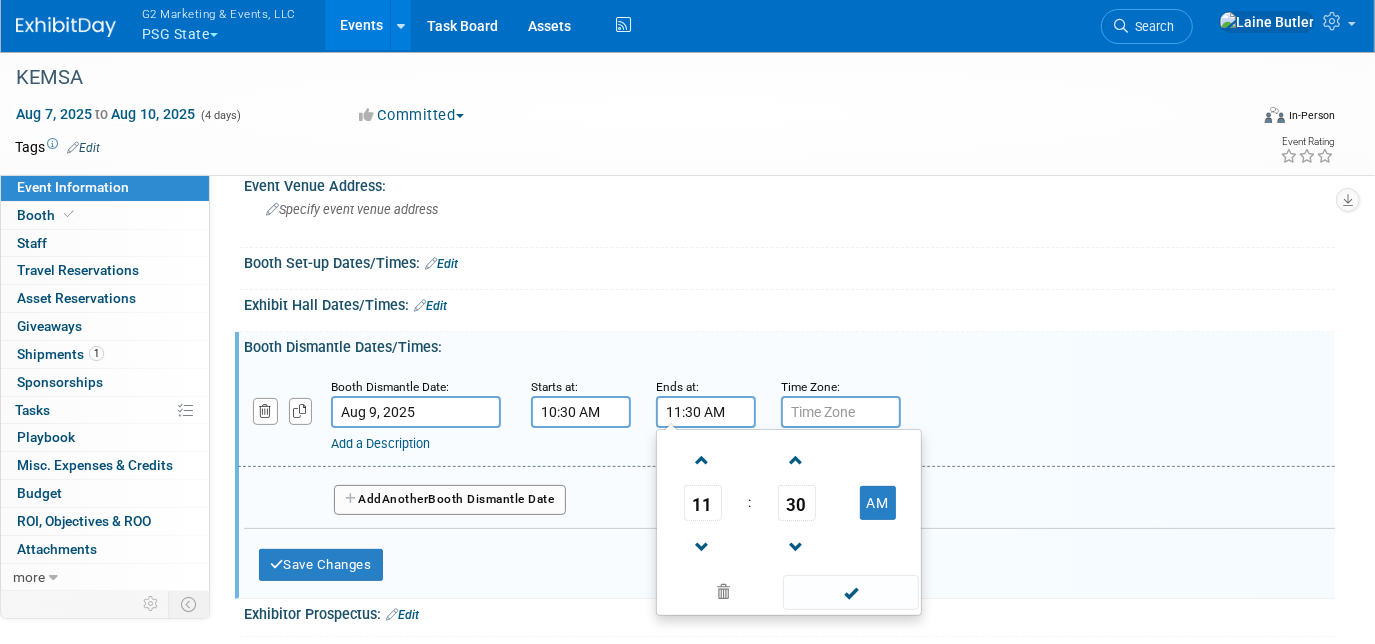 drag, startPoint x: 848, startPoint y: 598, endPoint x: 786, endPoint y: 588, distance: 62.801273 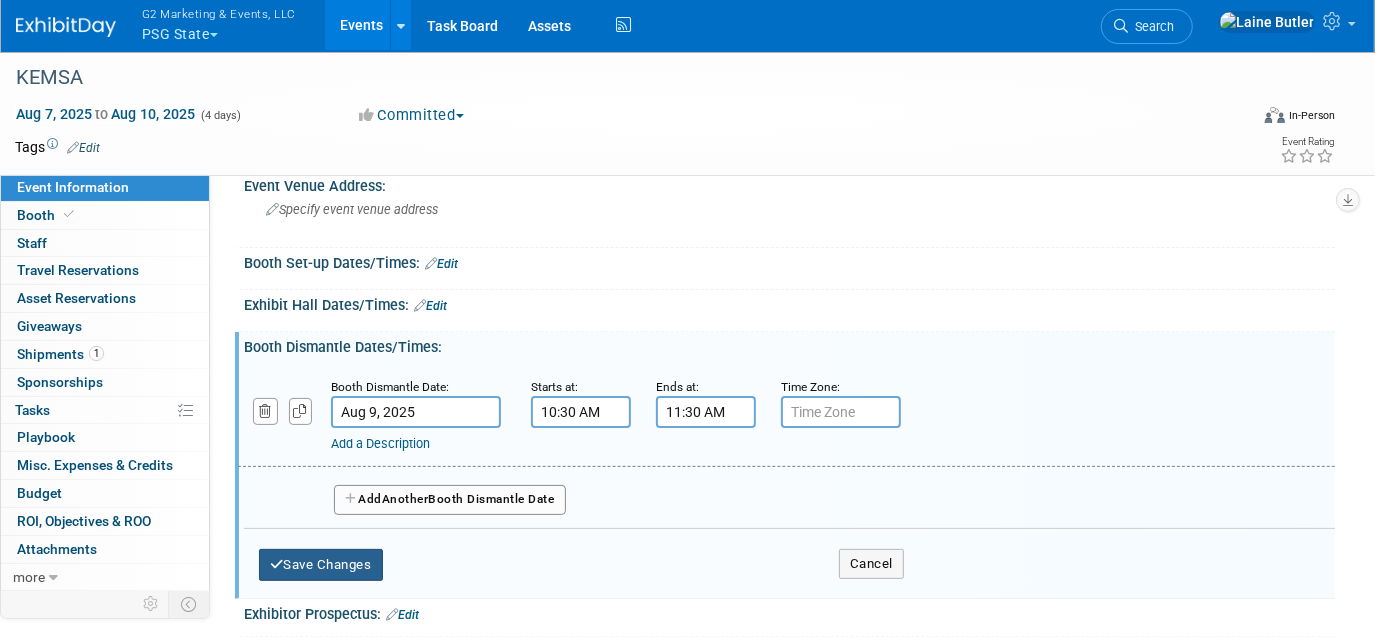 click on "Save Changes" at bounding box center (321, 565) 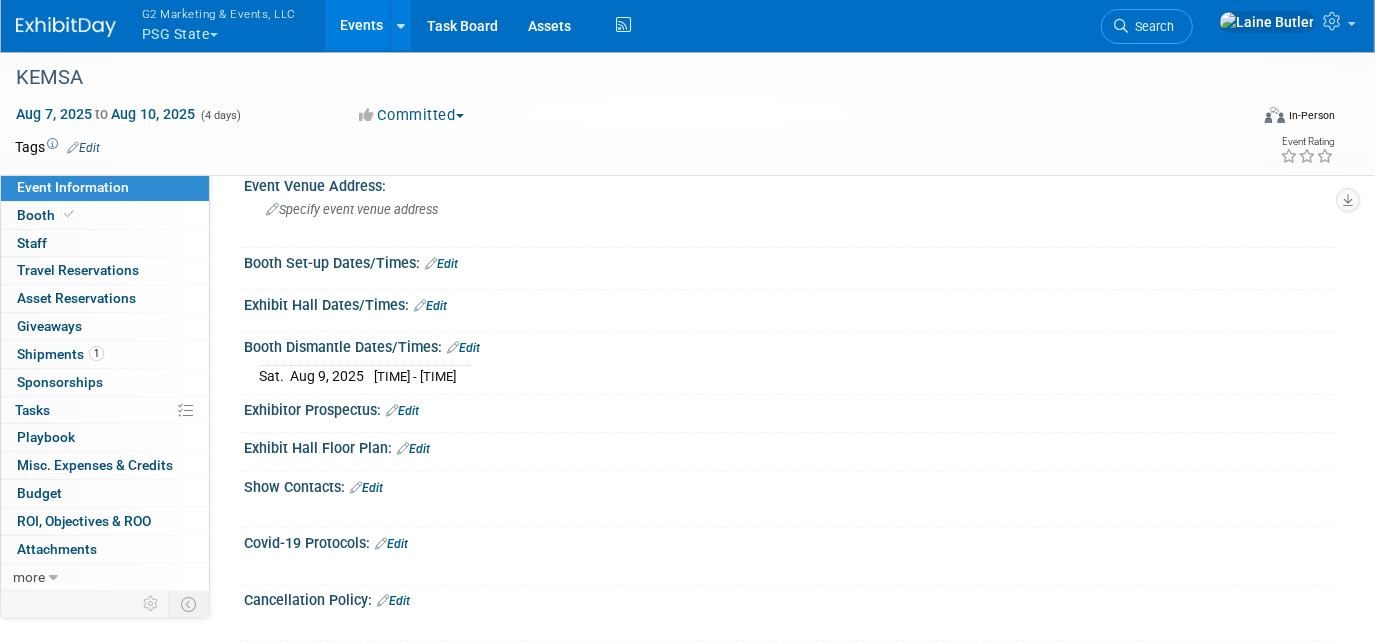 click on "Edit" at bounding box center (430, 306) 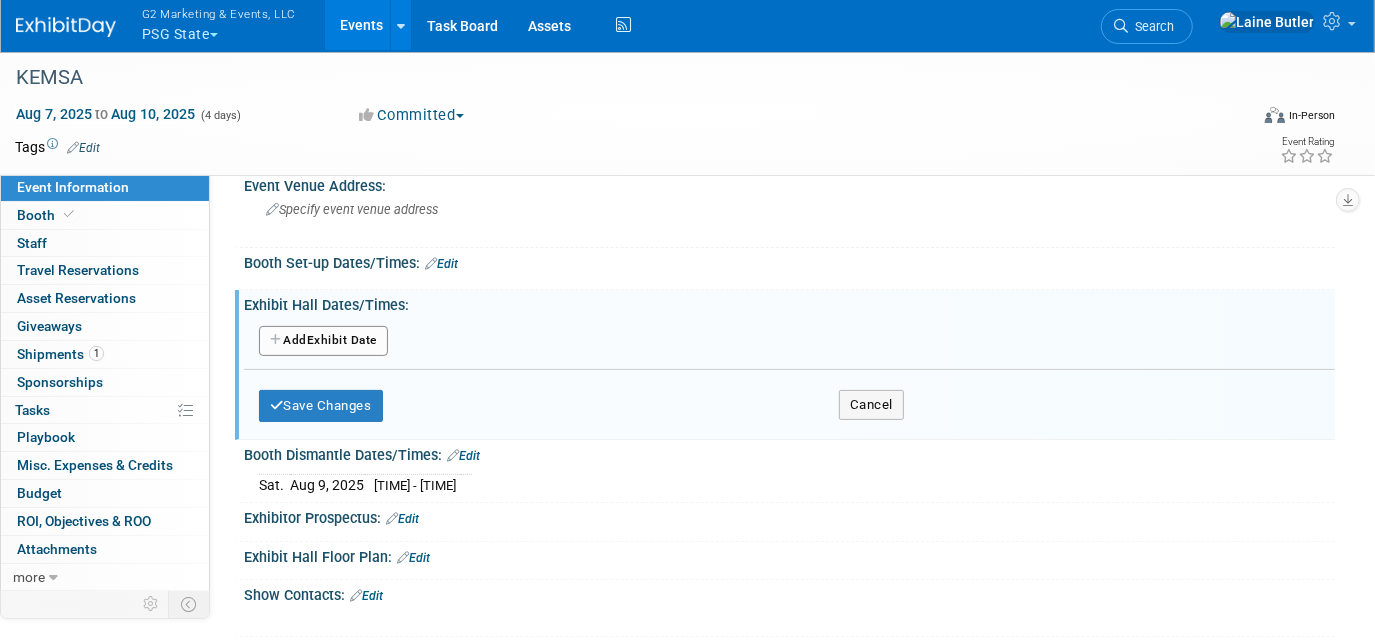 click on "Add  Another  Exhibit Date" at bounding box center (323, 341) 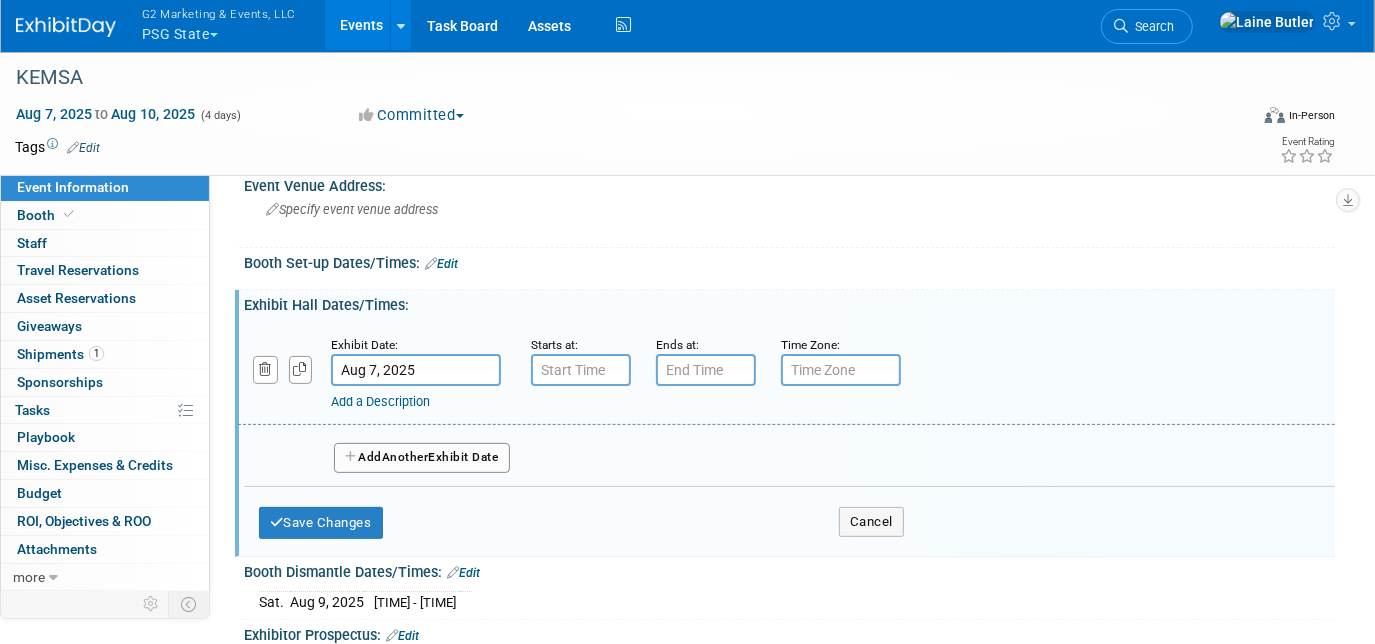type on "7:00 AM" 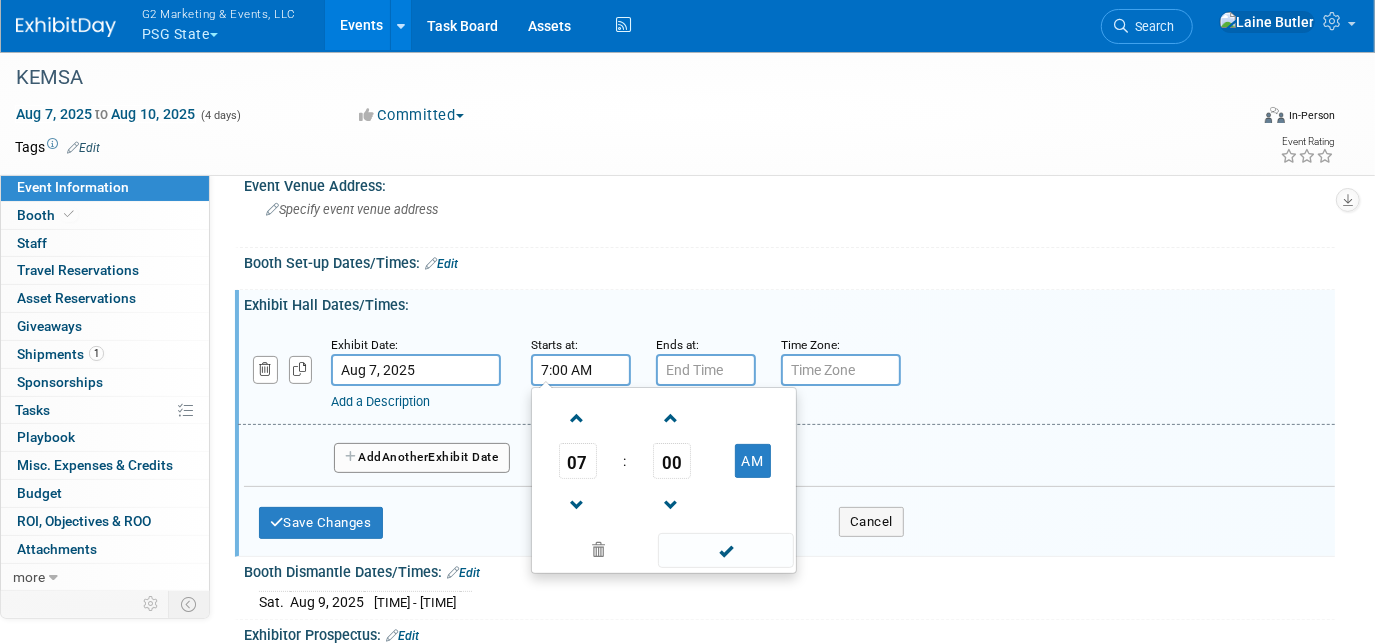 click on "7:00 AM" at bounding box center [581, 370] 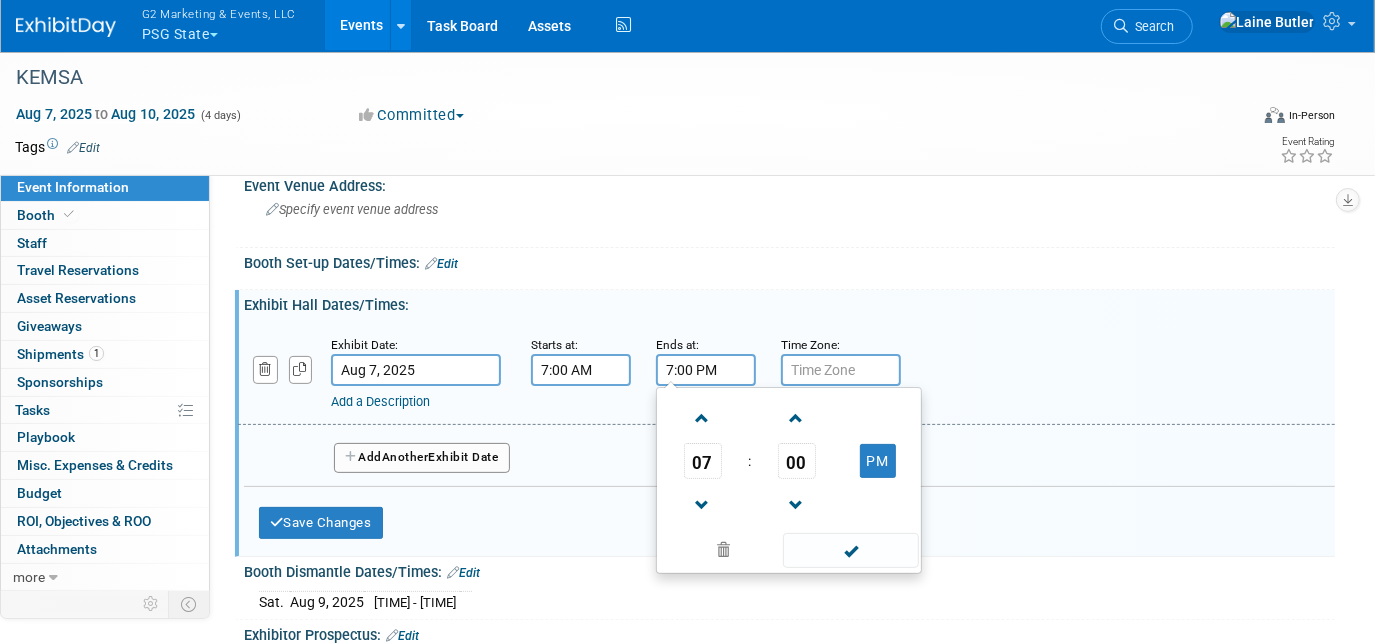 click on "7:00 PM" at bounding box center (706, 370) 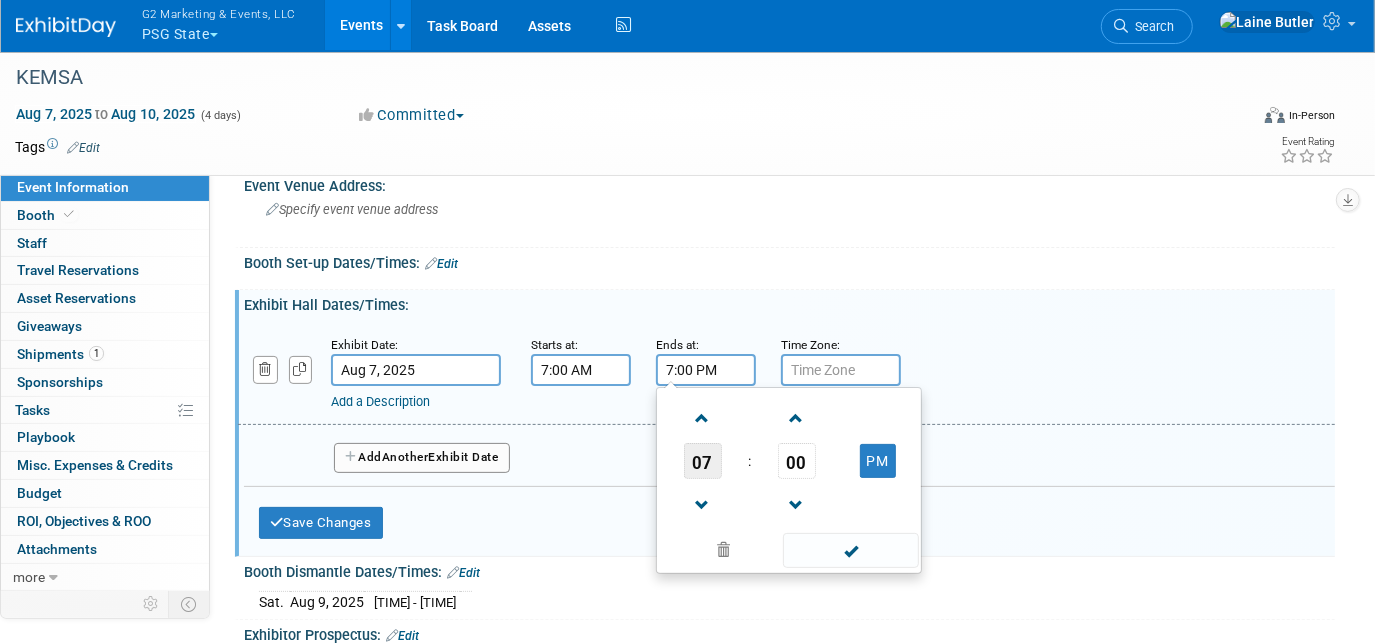 click on "07" at bounding box center [703, 461] 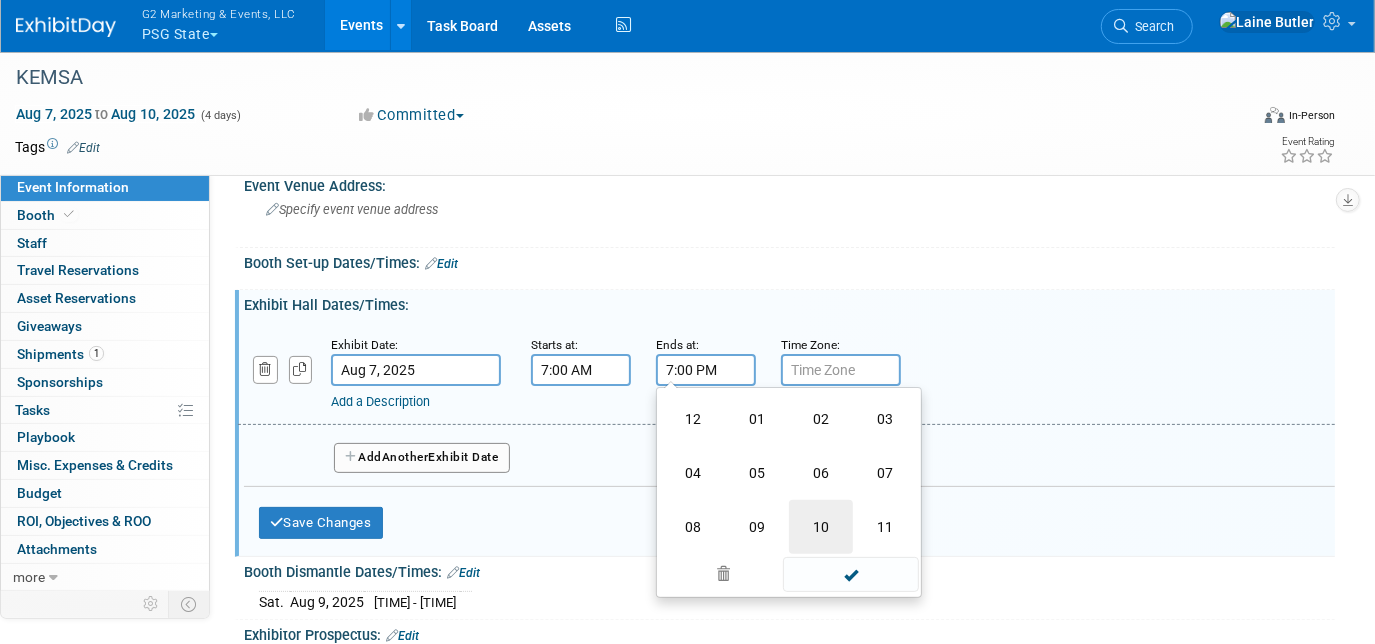 click on "10" at bounding box center [821, 527] 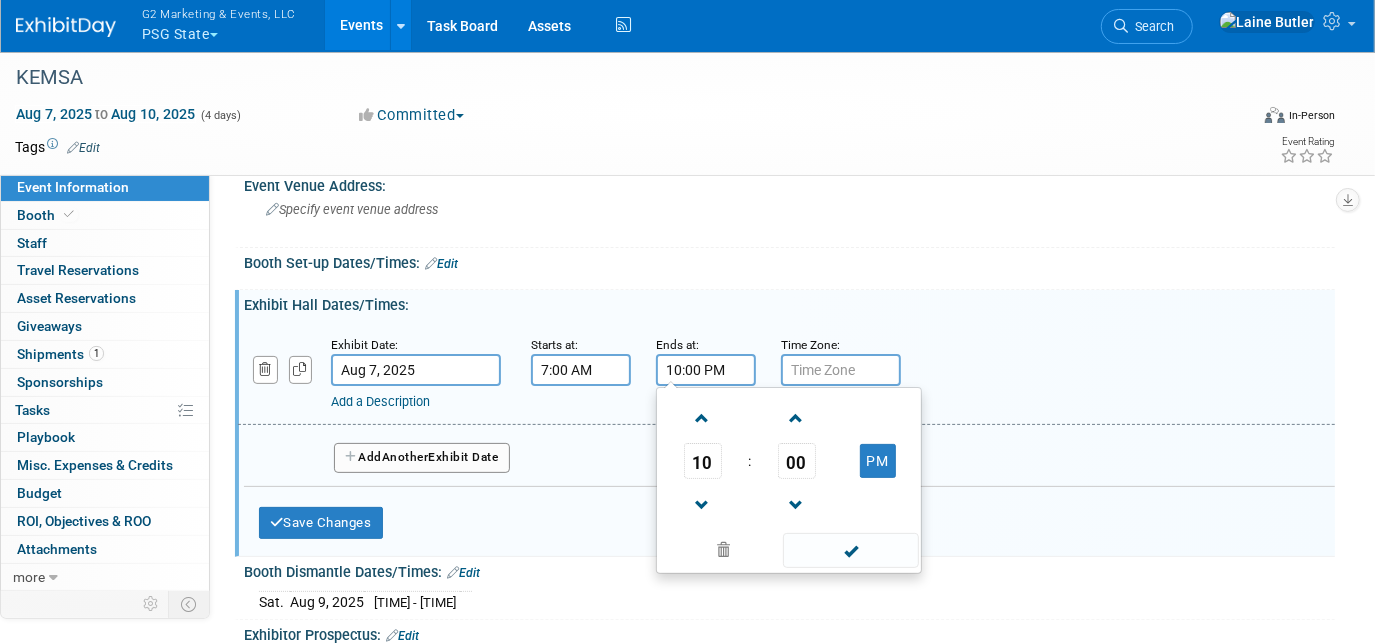click on "00" at bounding box center (797, 461) 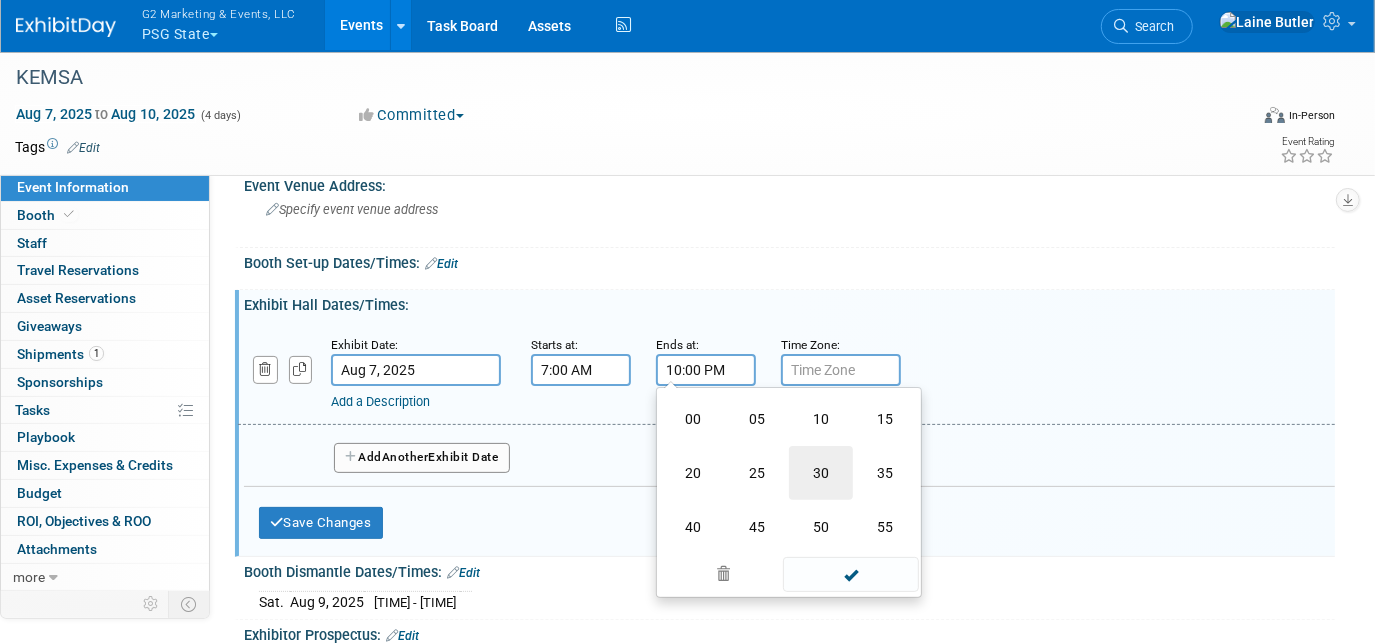 click on "30" at bounding box center (821, 473) 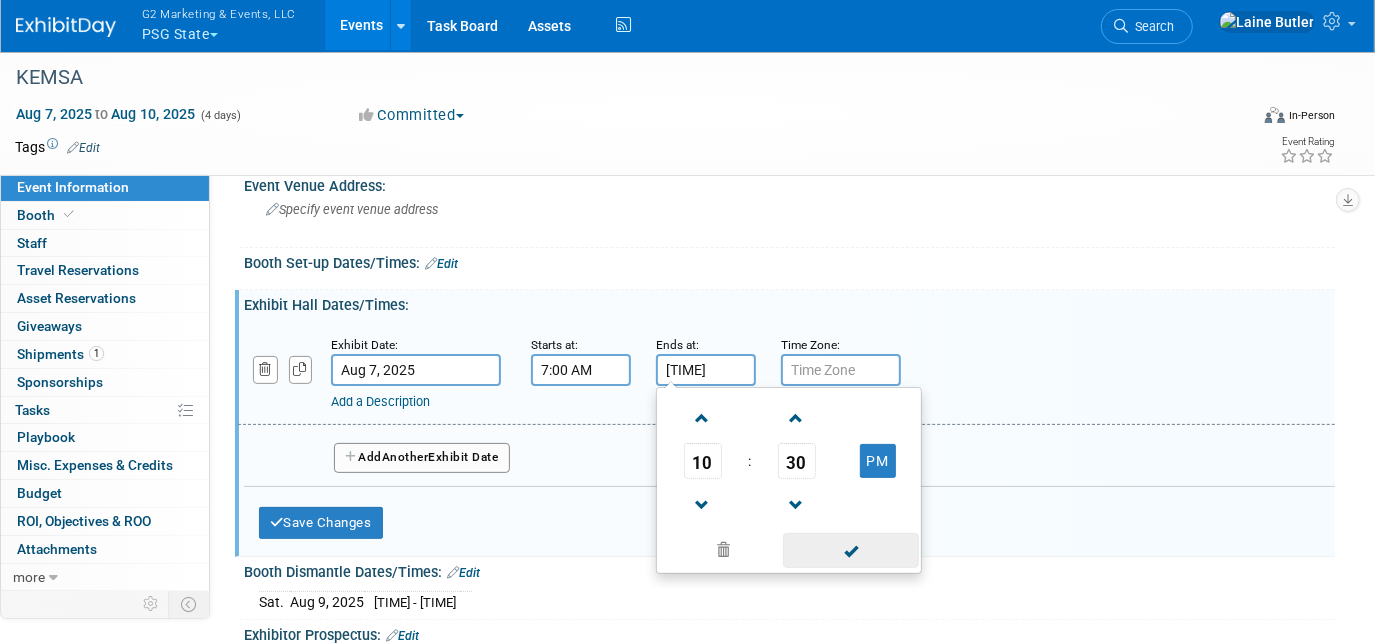 click at bounding box center [850, 550] 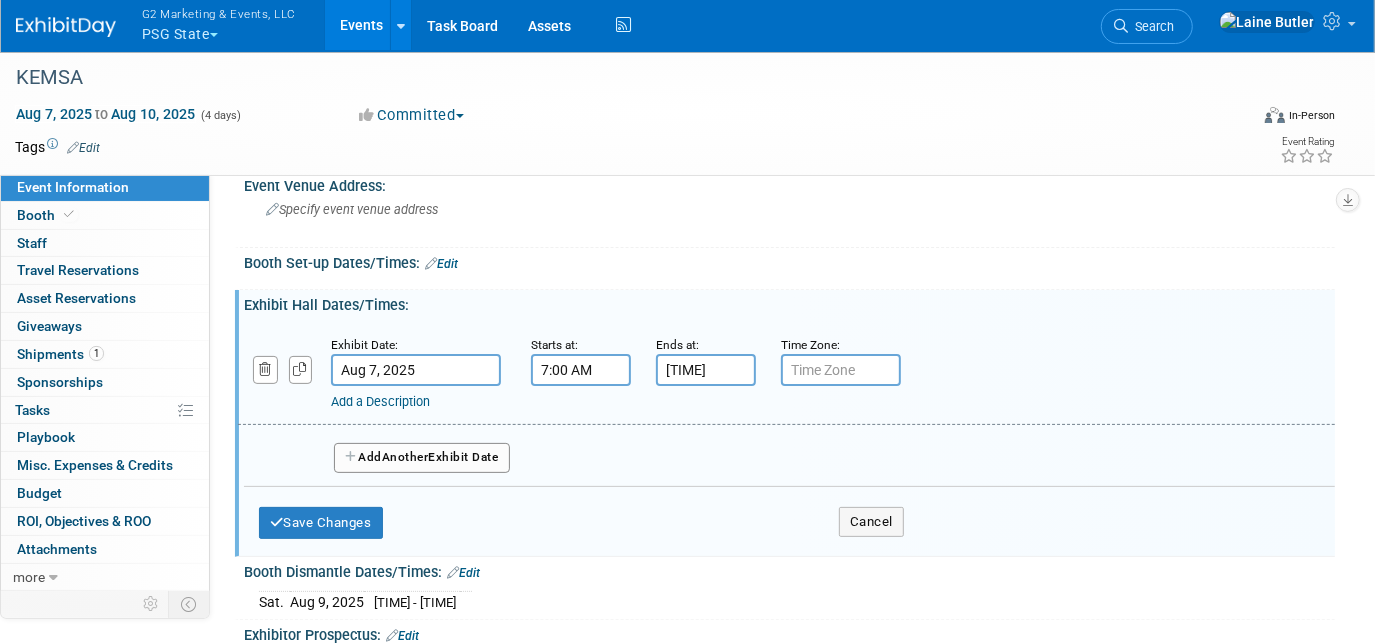 click on "Aug 7, 2025" at bounding box center [416, 370] 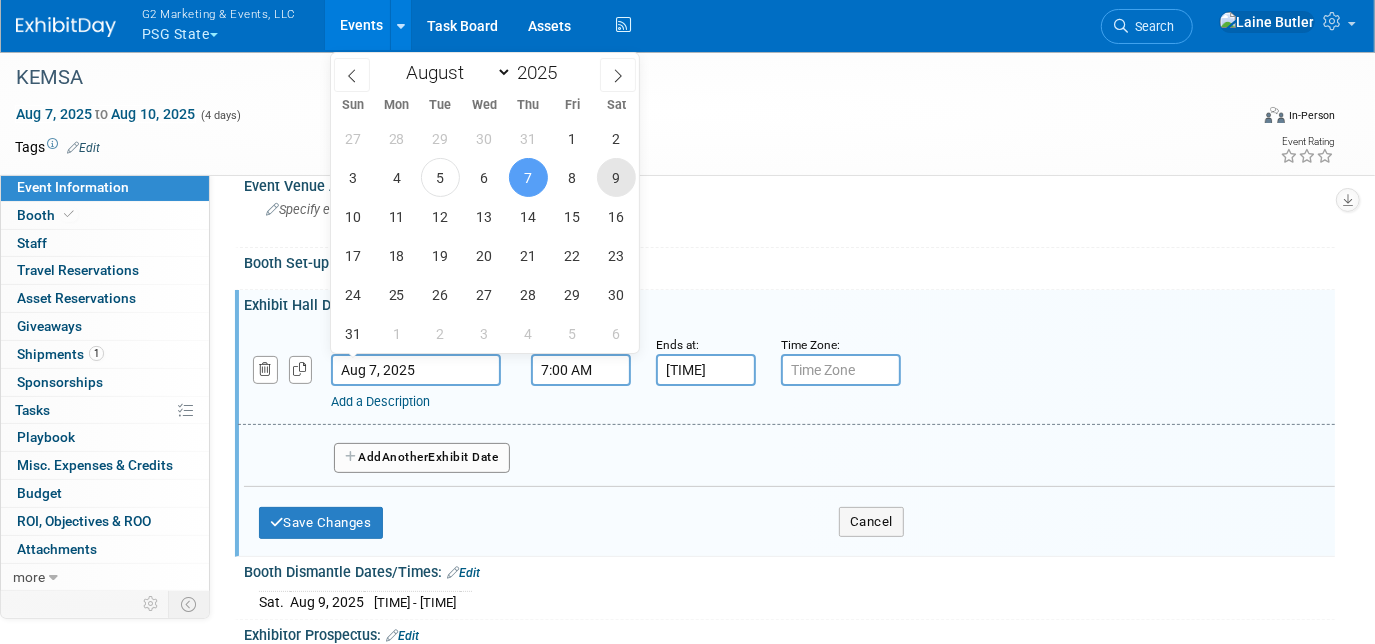 click on "9" at bounding box center (616, 177) 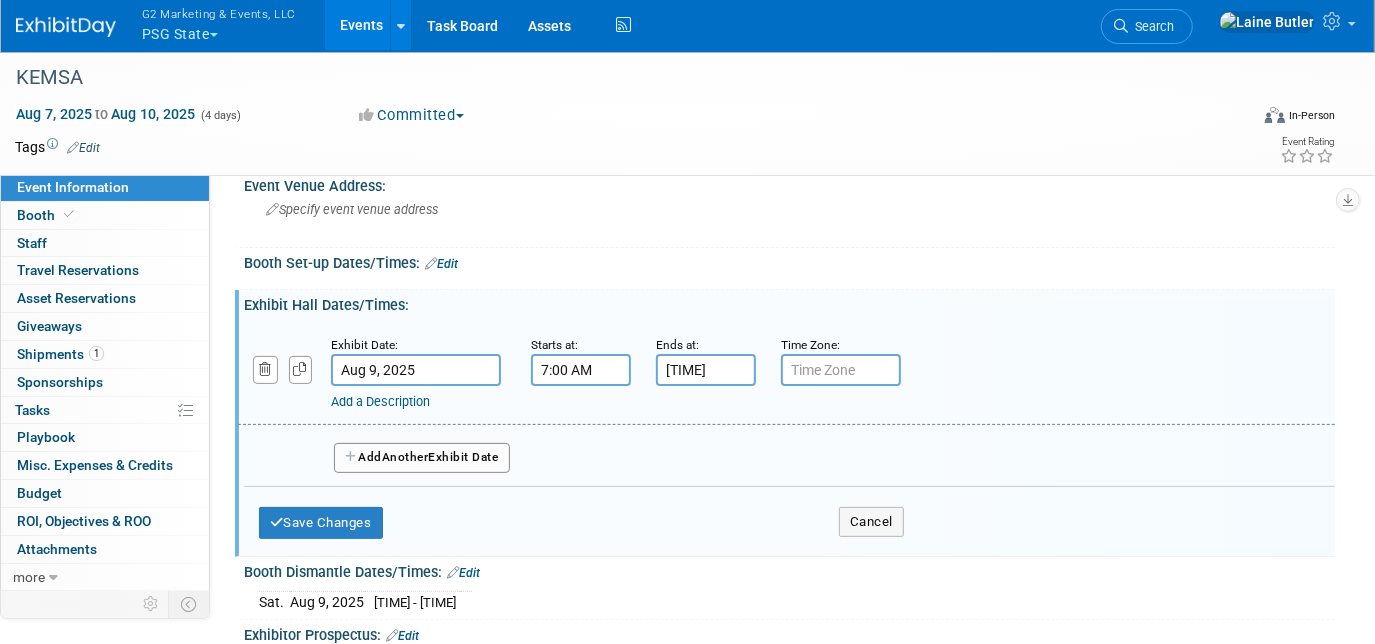 click on "Add  Another  Exhibit Date" at bounding box center (422, 458) 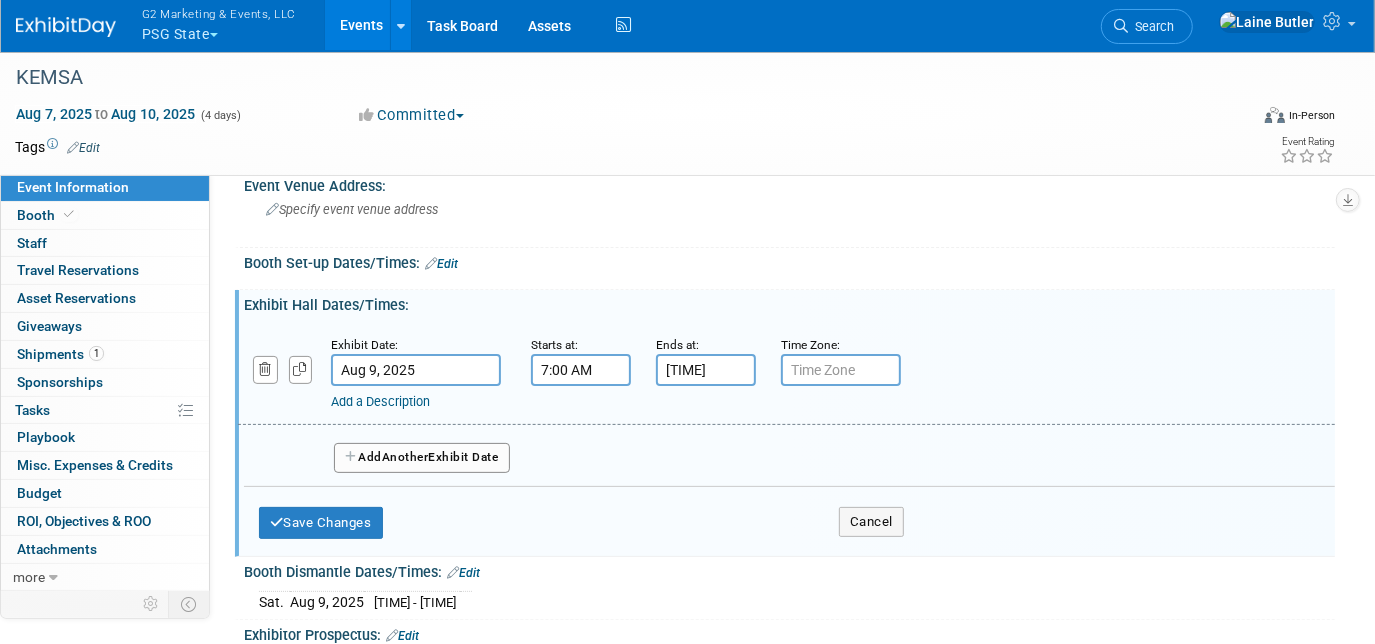 select on "7" 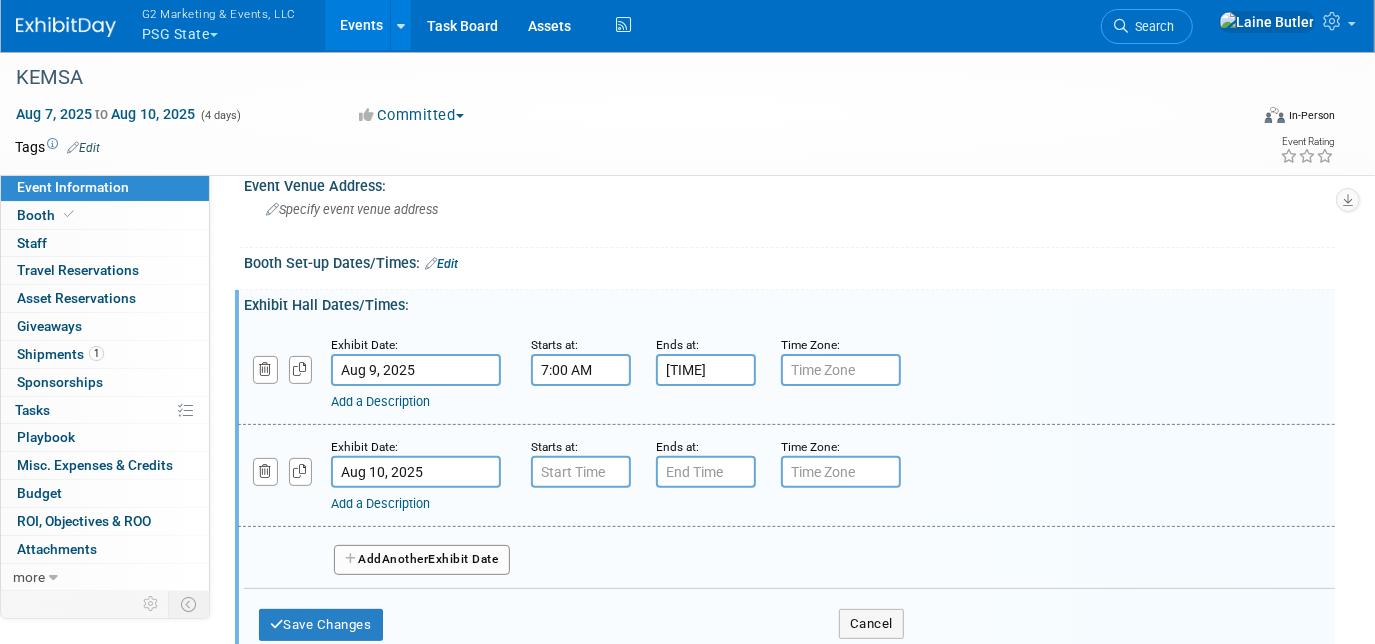 click on "Aug 10, 2025" at bounding box center (416, 472) 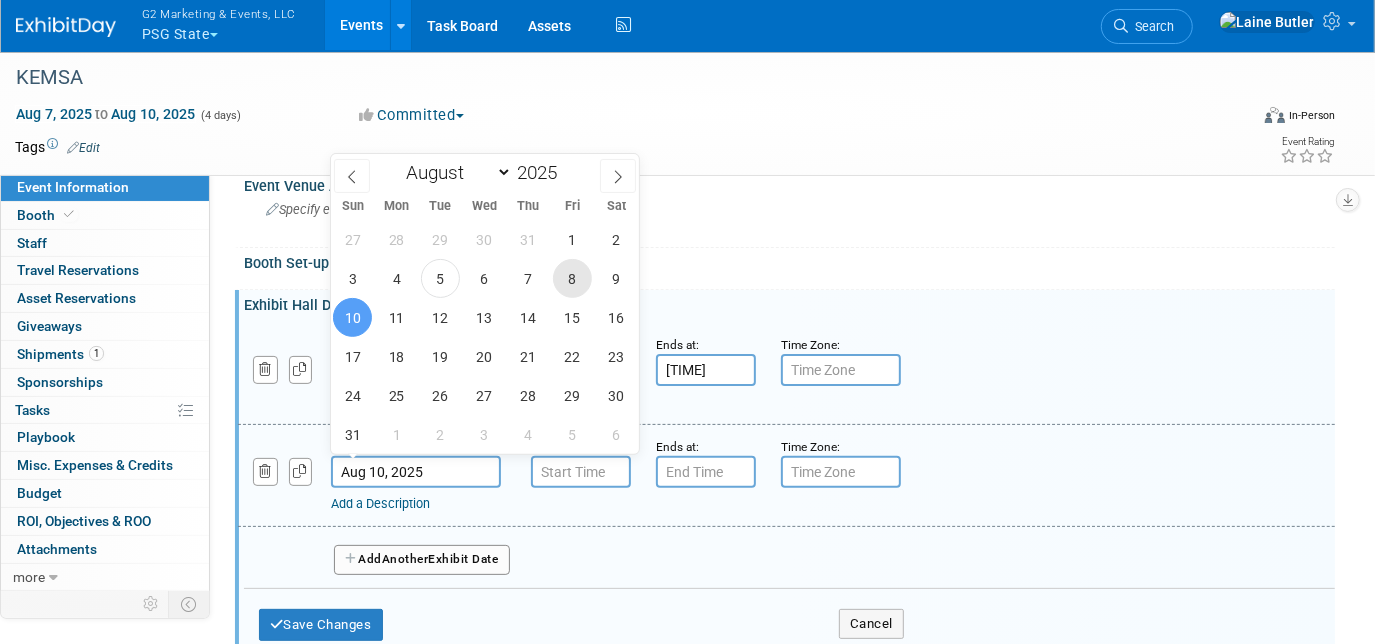 click on "8" at bounding box center [572, 278] 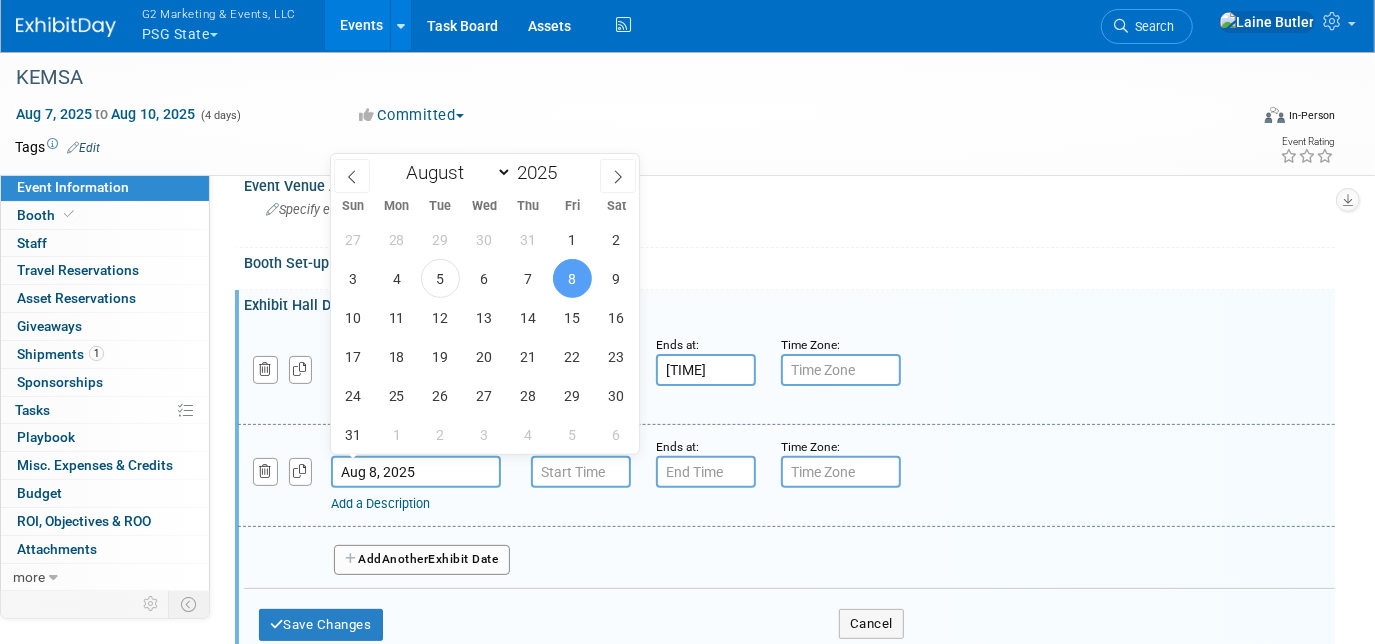 click on "Add a Description" at bounding box center (739, 402) 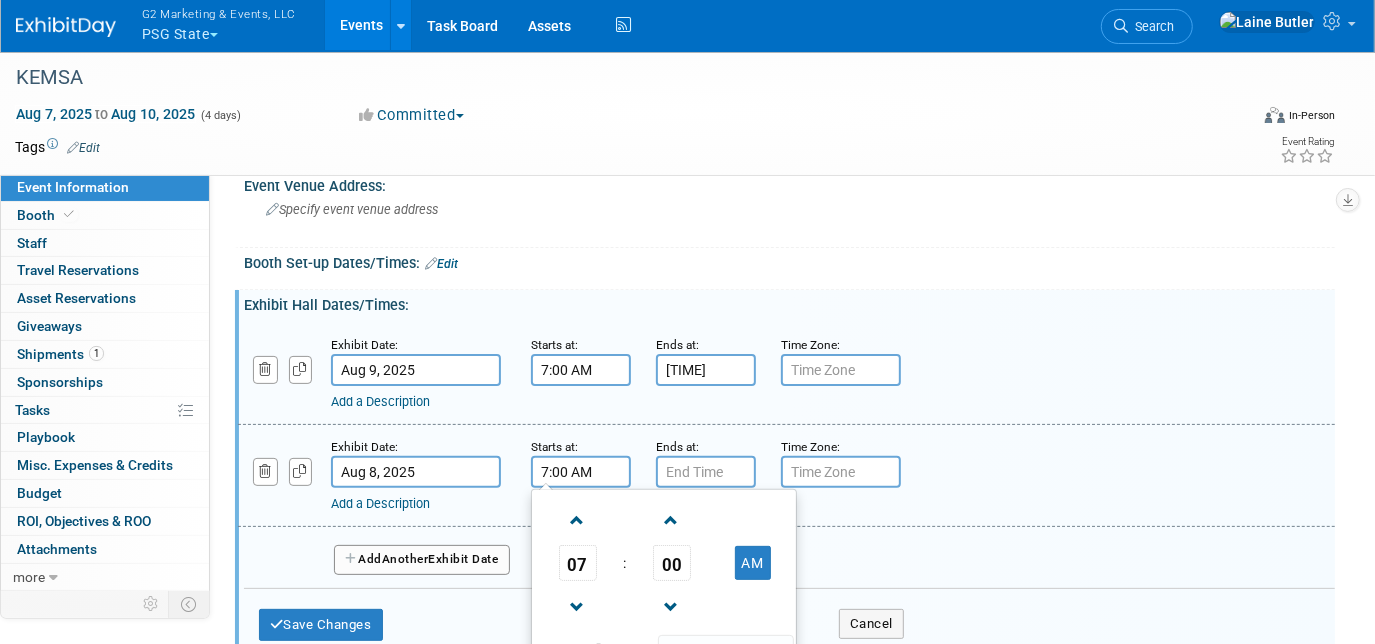 click on "7:00 AM" at bounding box center (581, 472) 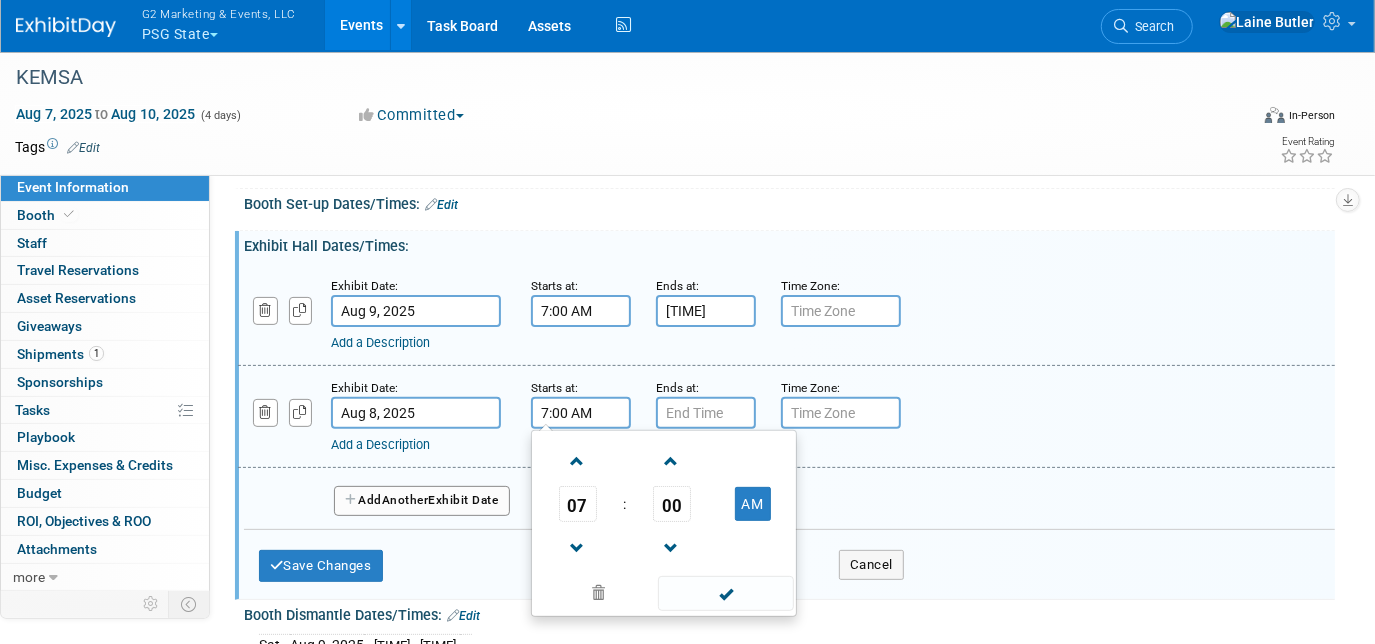 scroll, scrollTop: 272, scrollLeft: 0, axis: vertical 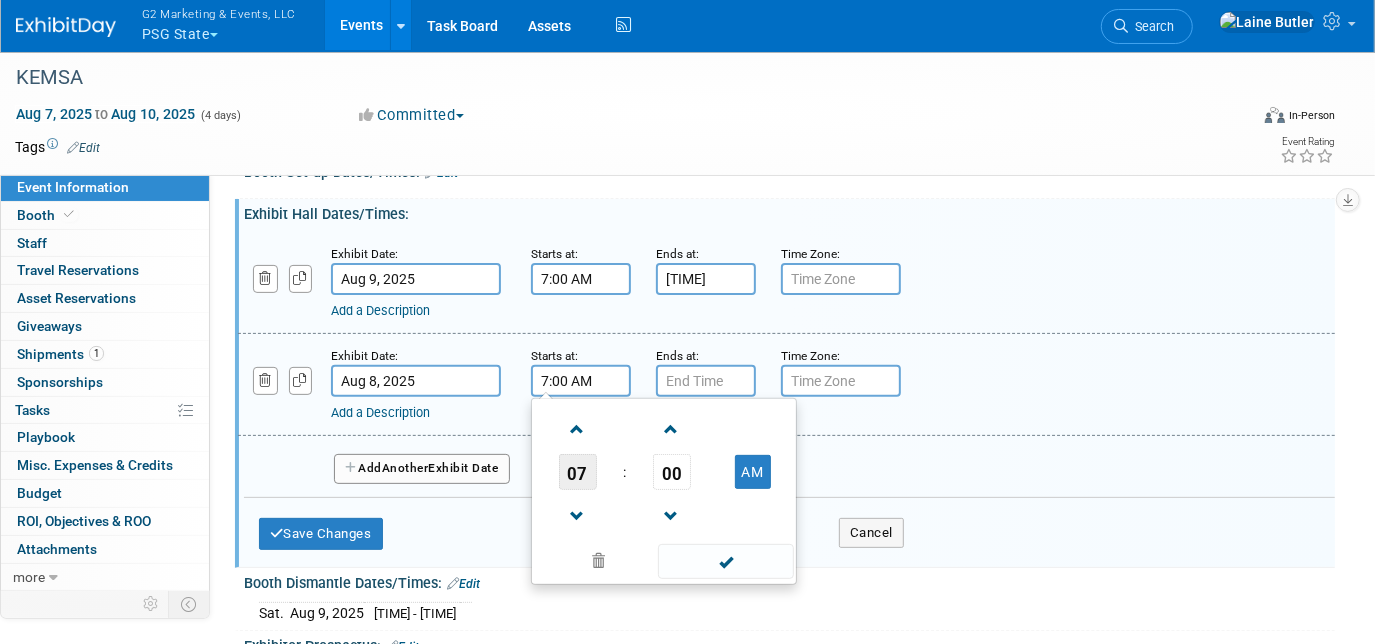 click on "07" at bounding box center (578, 472) 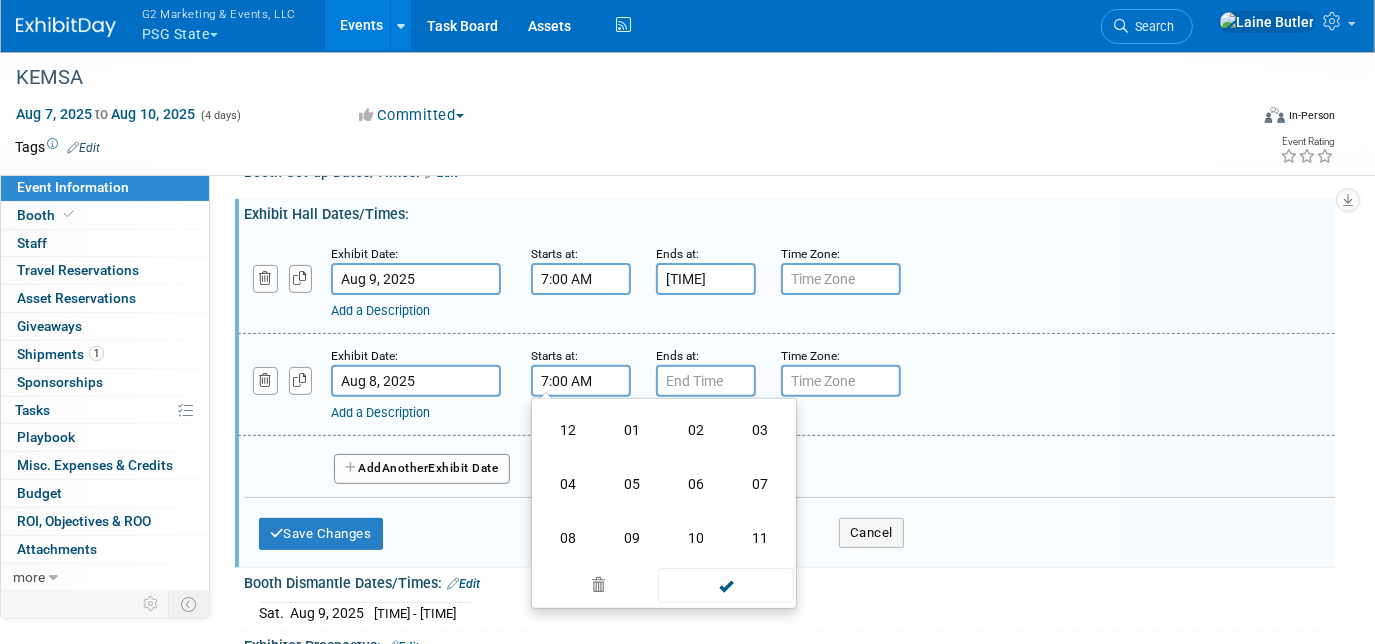 click on "11" at bounding box center (760, 538) 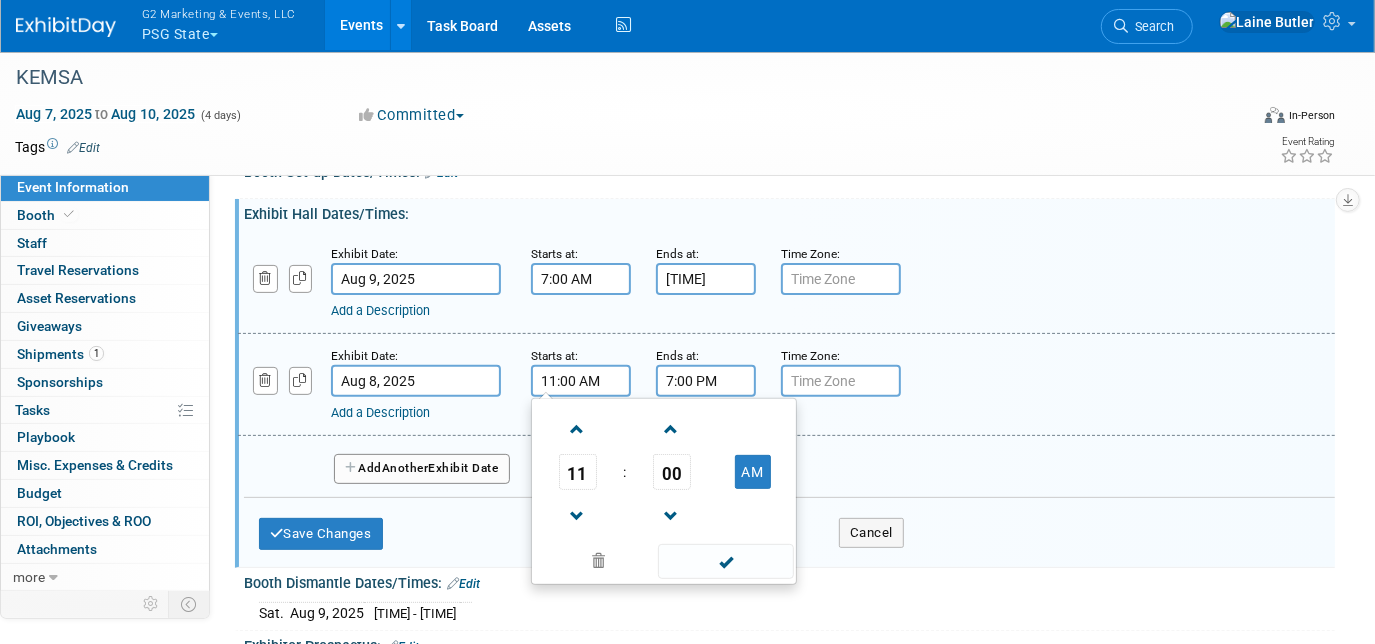 click on "7:00 PM" at bounding box center [706, 381] 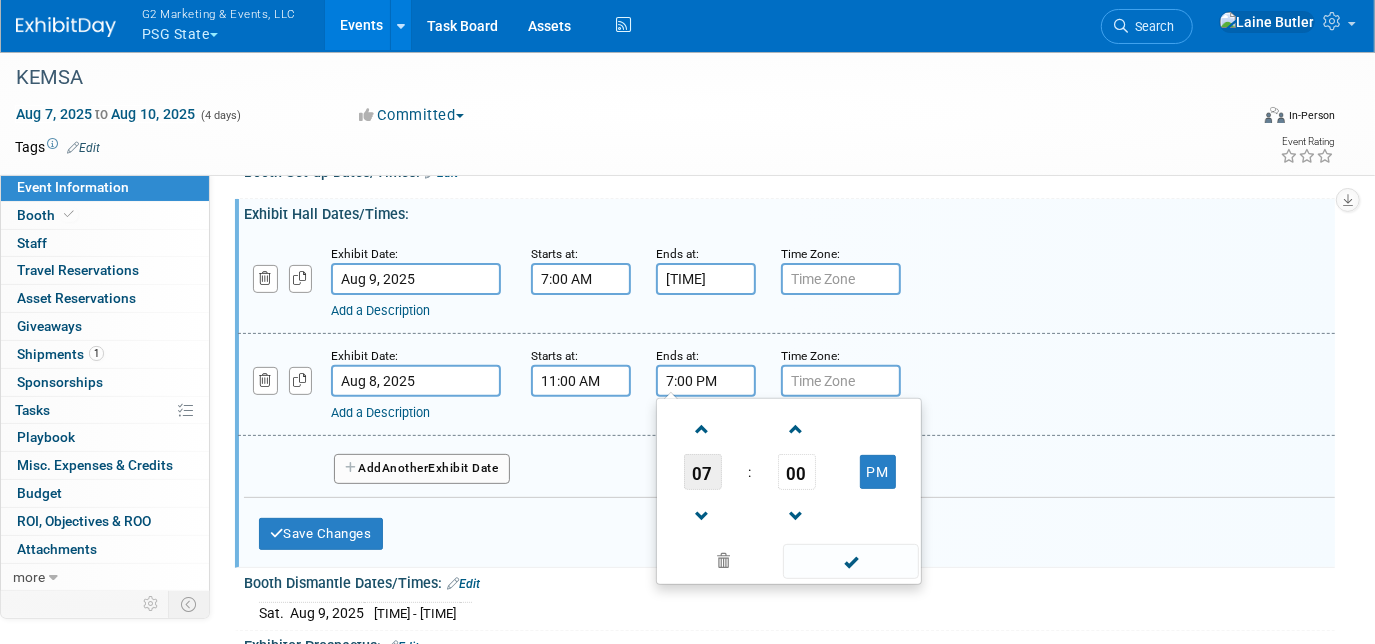 click on "07" at bounding box center [703, 472] 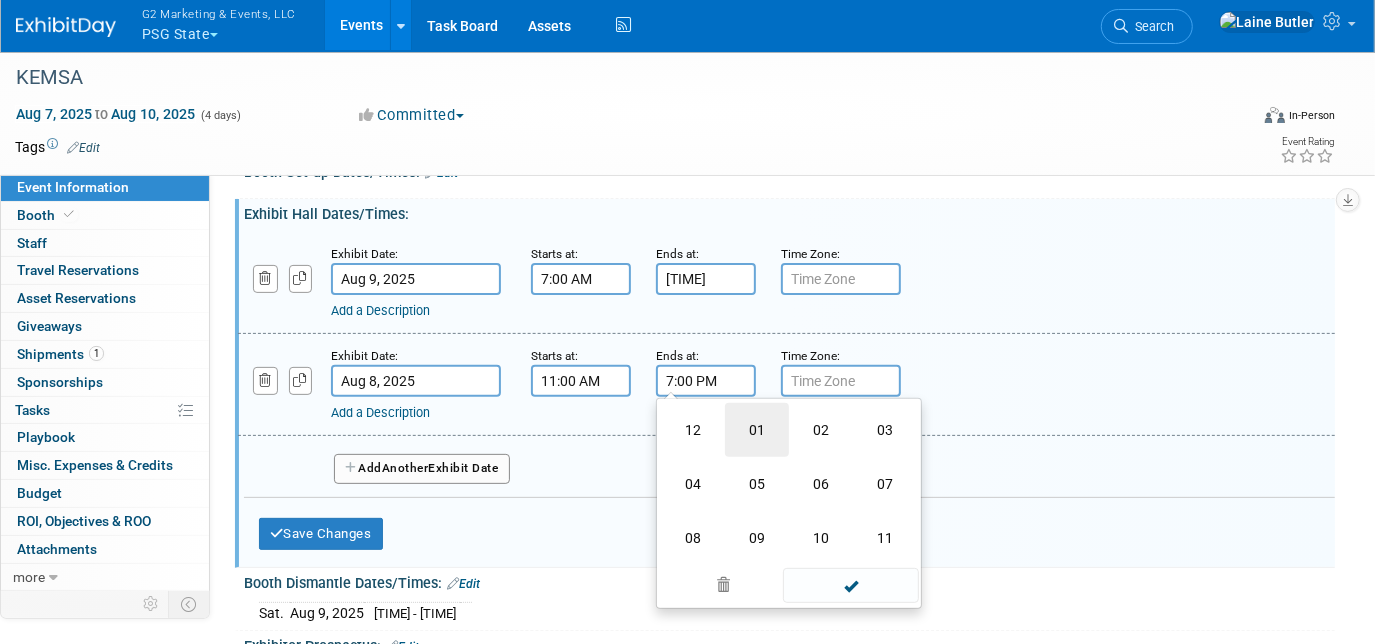 click on "01" at bounding box center (757, 430) 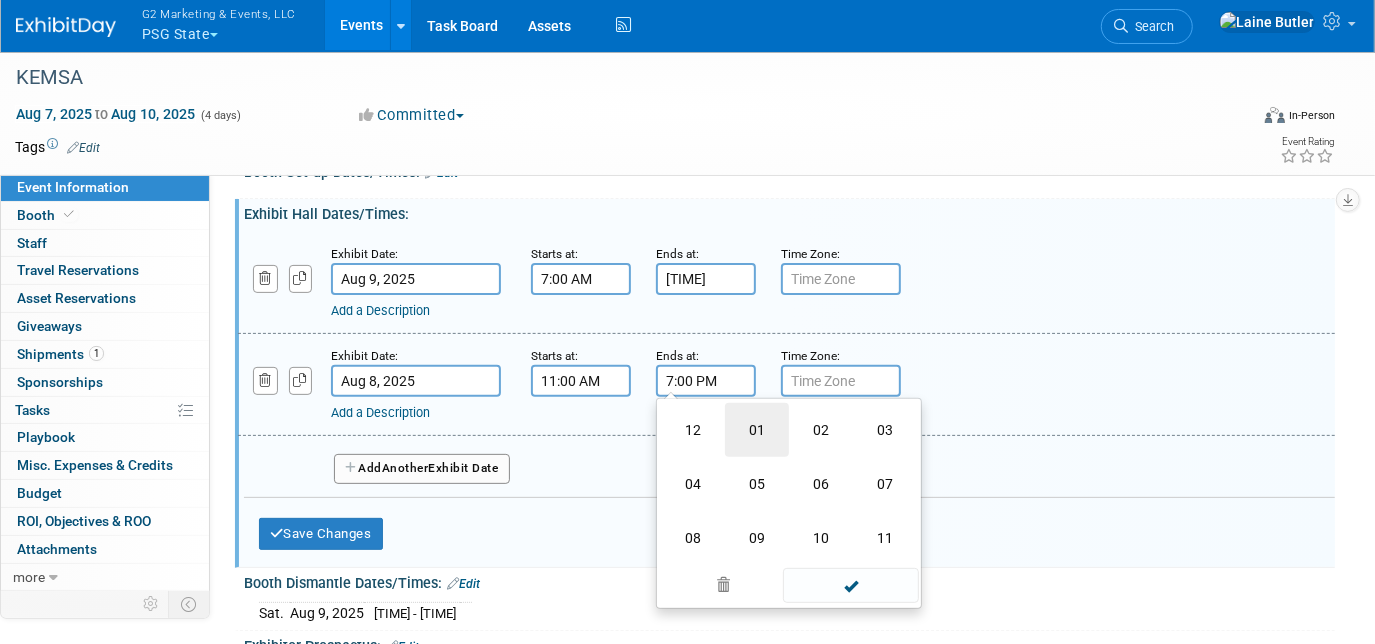 type on "1:00 PM" 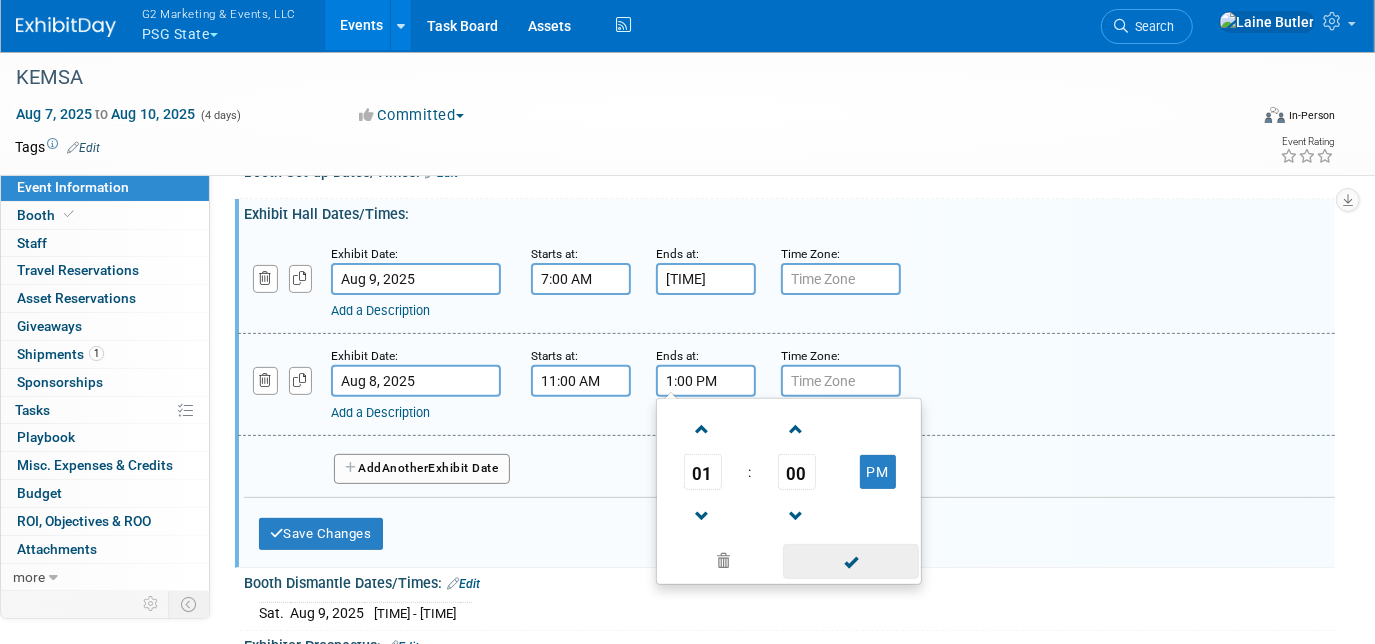 click at bounding box center [850, 561] 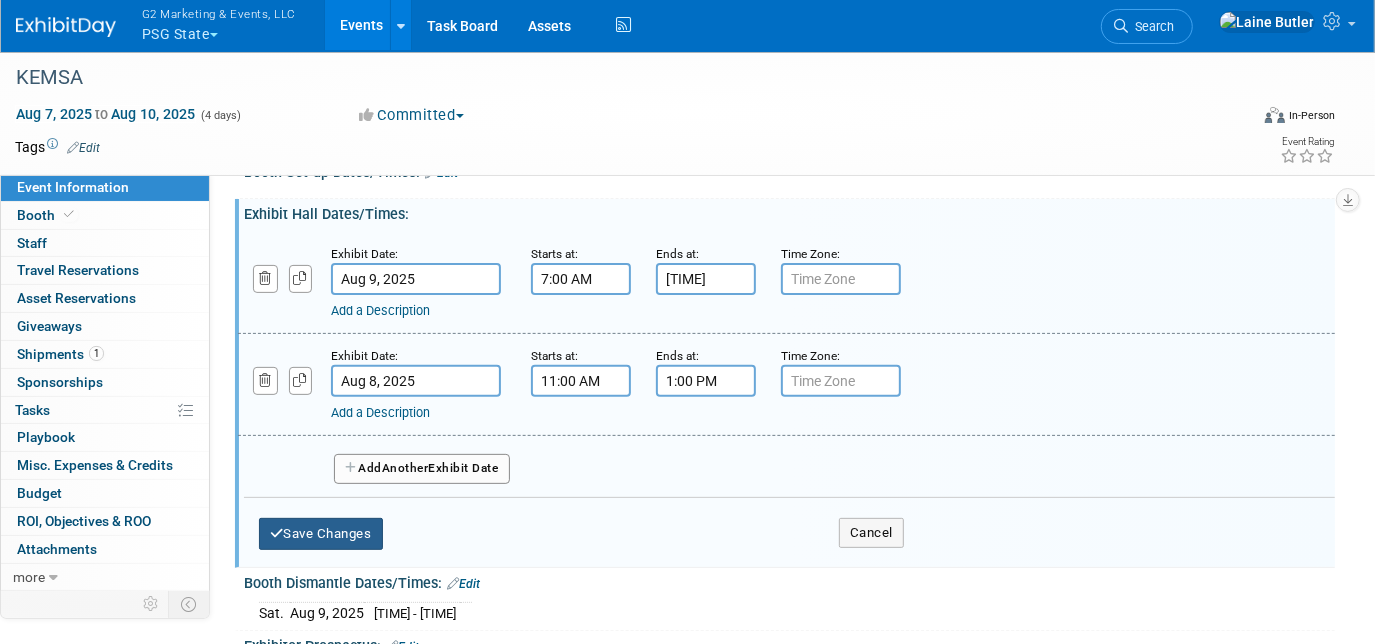 click on "Save Changes" at bounding box center [321, 534] 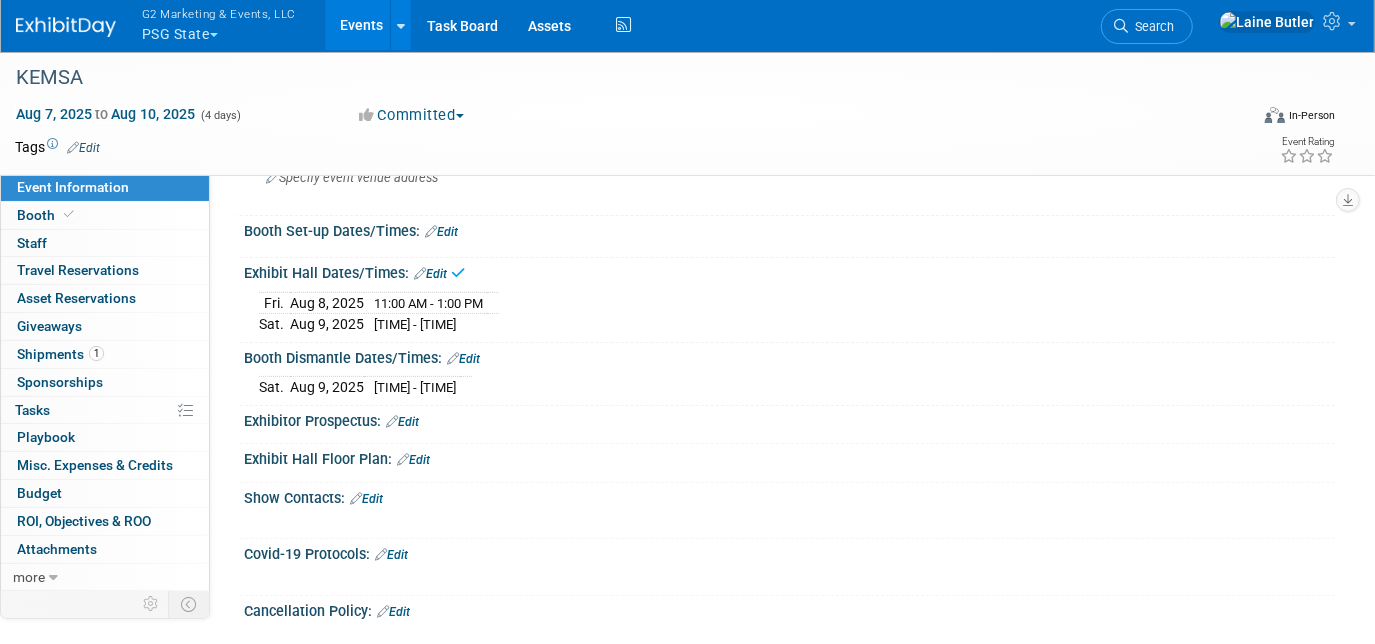 scroll, scrollTop: 181, scrollLeft: 0, axis: vertical 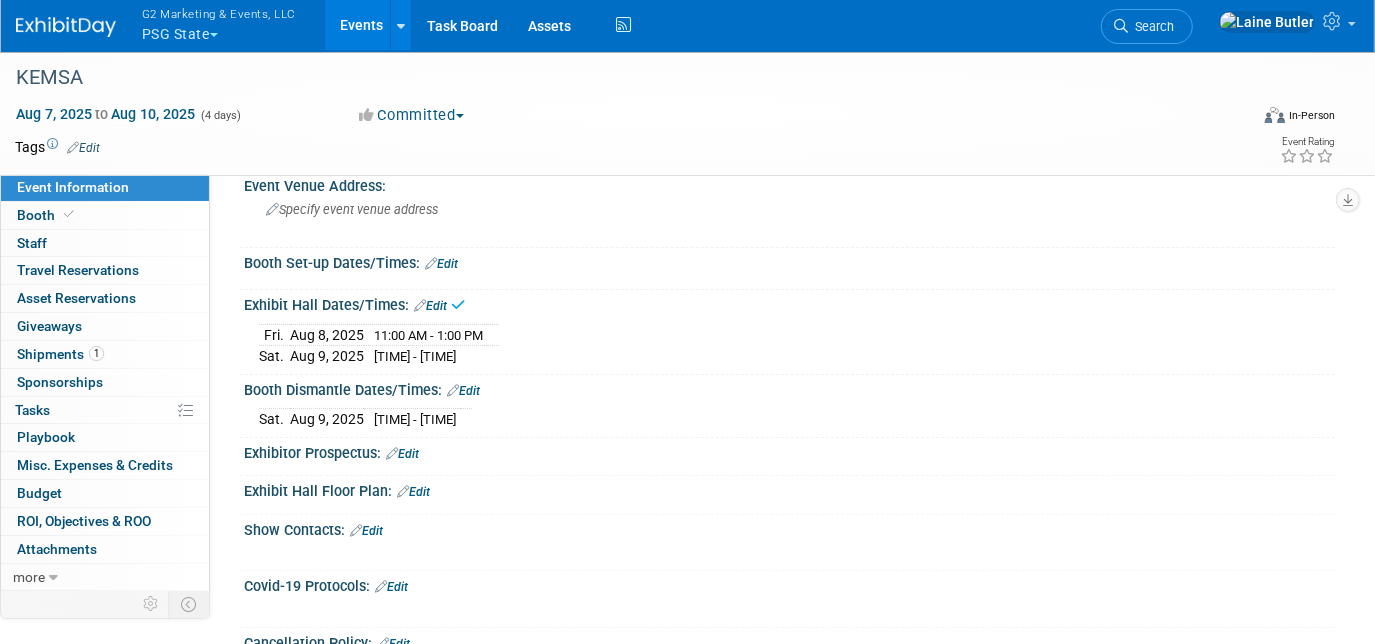 click on "Edit" at bounding box center (441, 264) 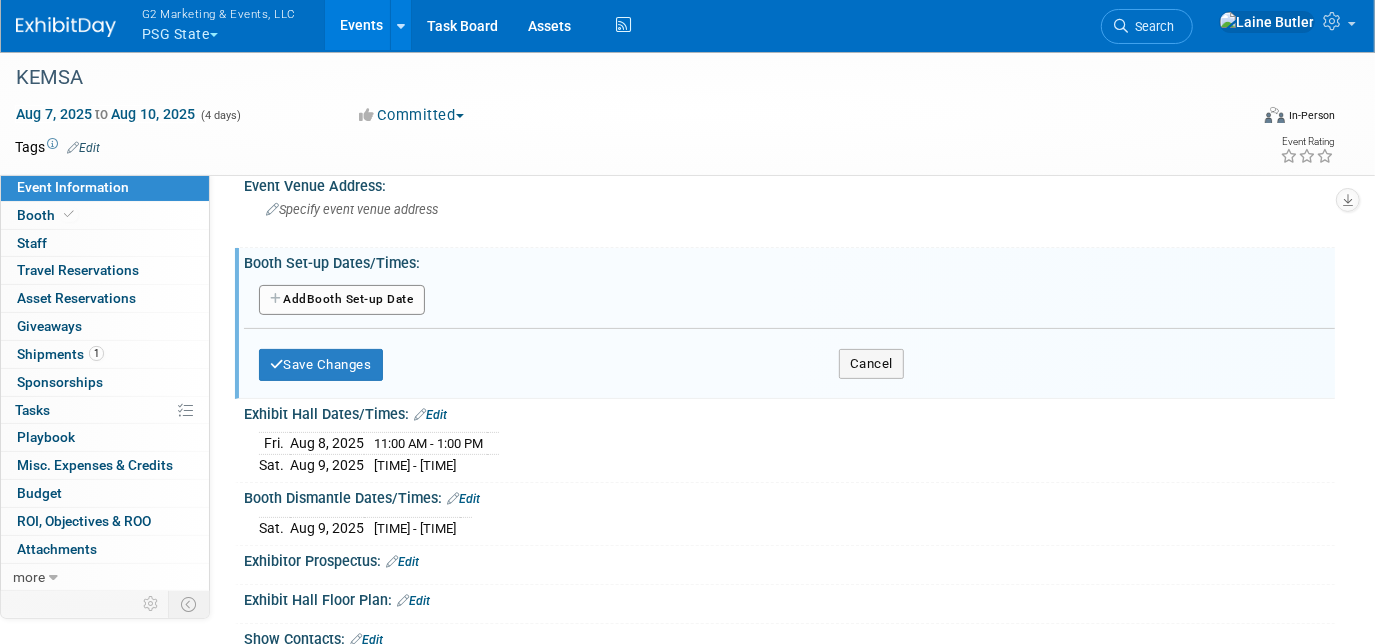 click on "Add  Another  Booth Set-up Date" at bounding box center [342, 300] 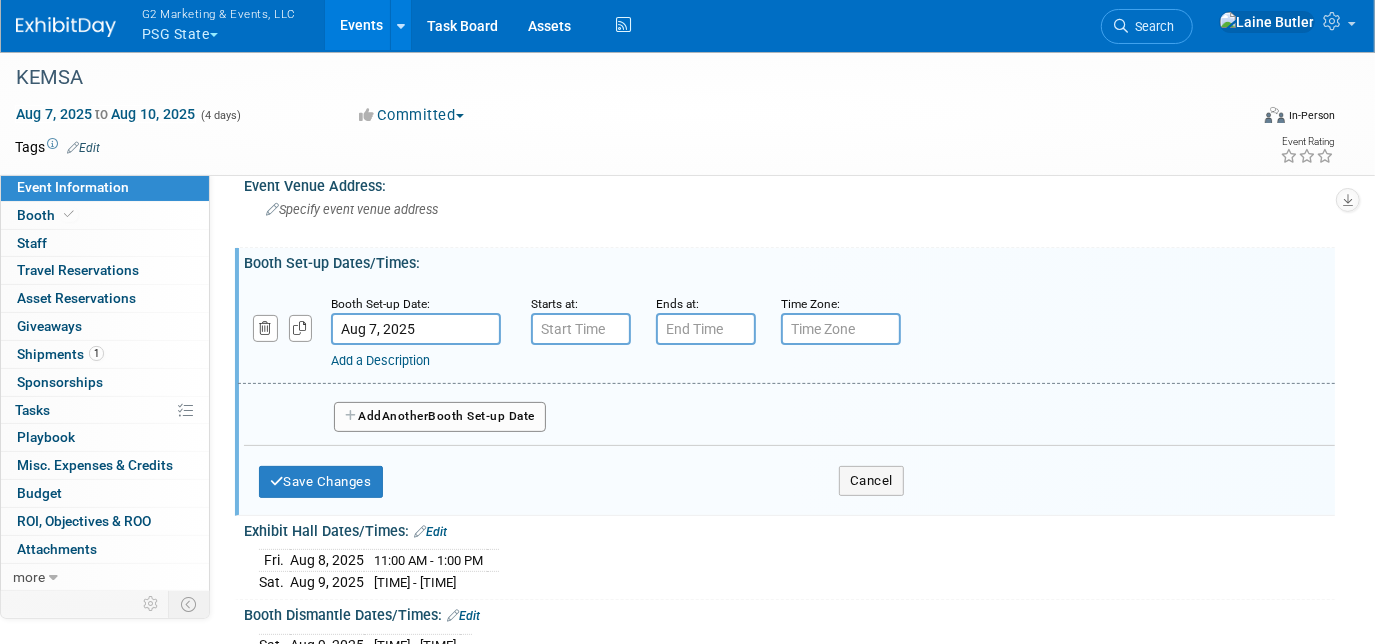 click on "Aug 7, 2025" at bounding box center (416, 329) 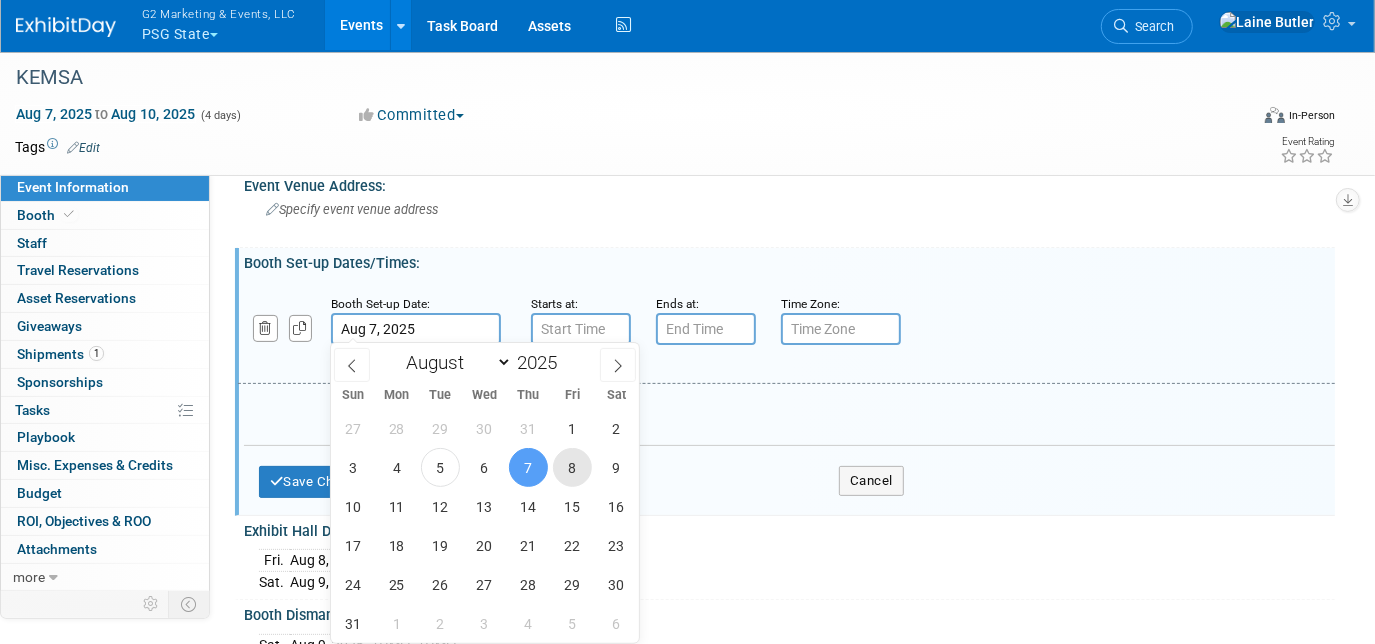 click on "8" at bounding box center (572, 467) 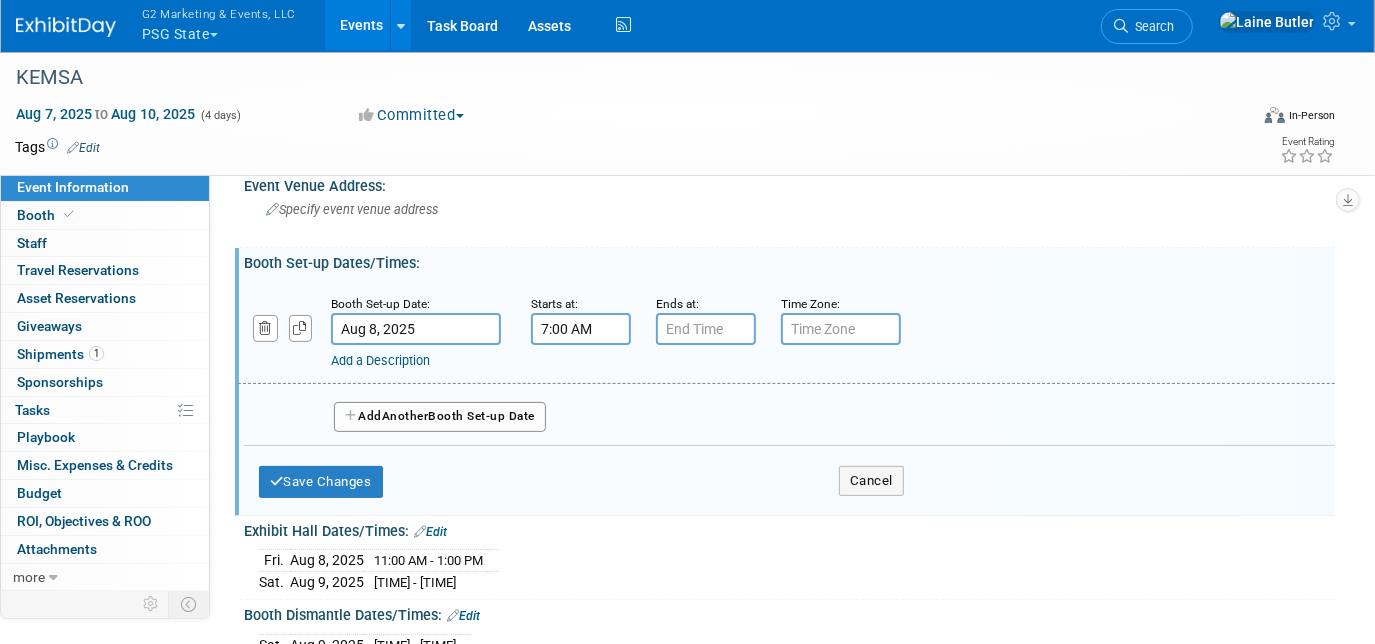 click on "7:00 AM" at bounding box center [581, 329] 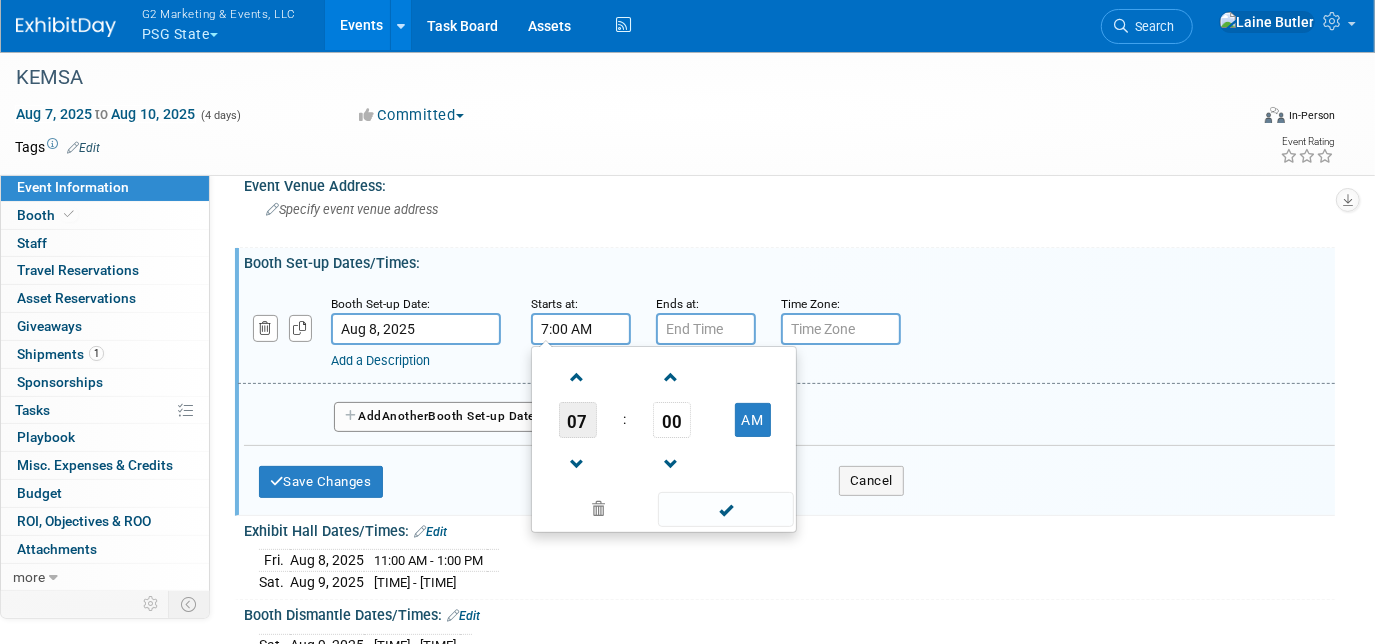 click on "07" at bounding box center [578, 420] 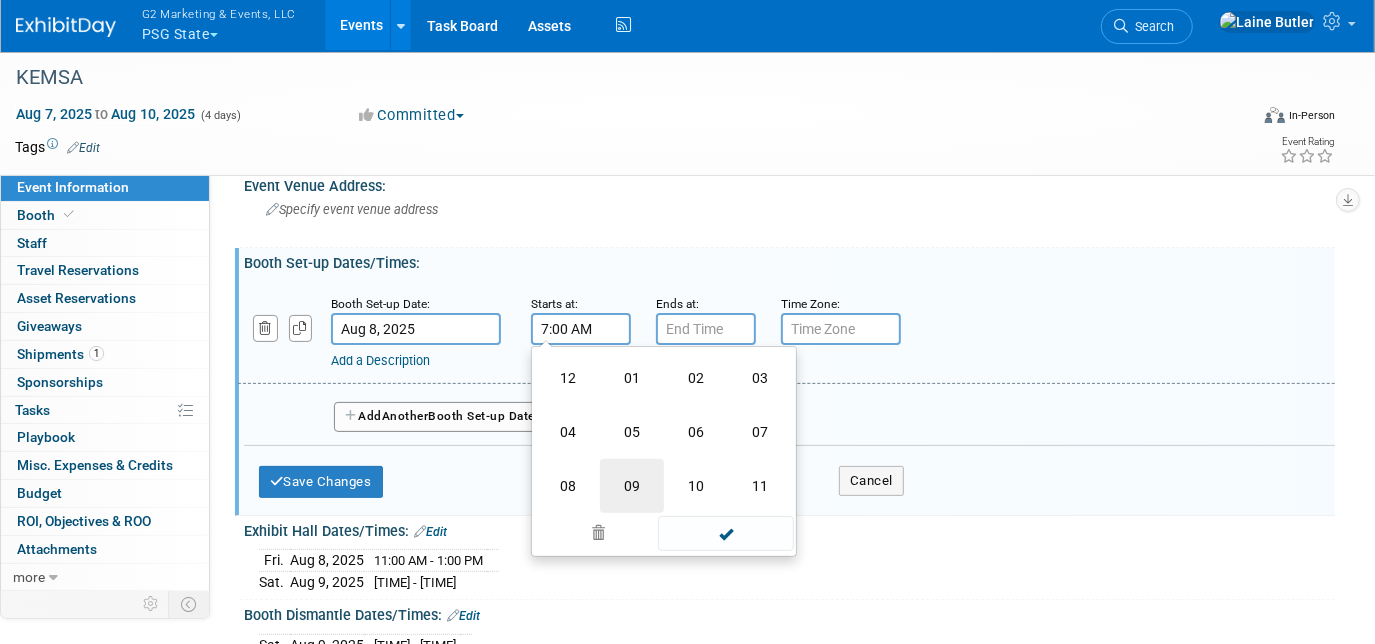 click on "09" at bounding box center [632, 486] 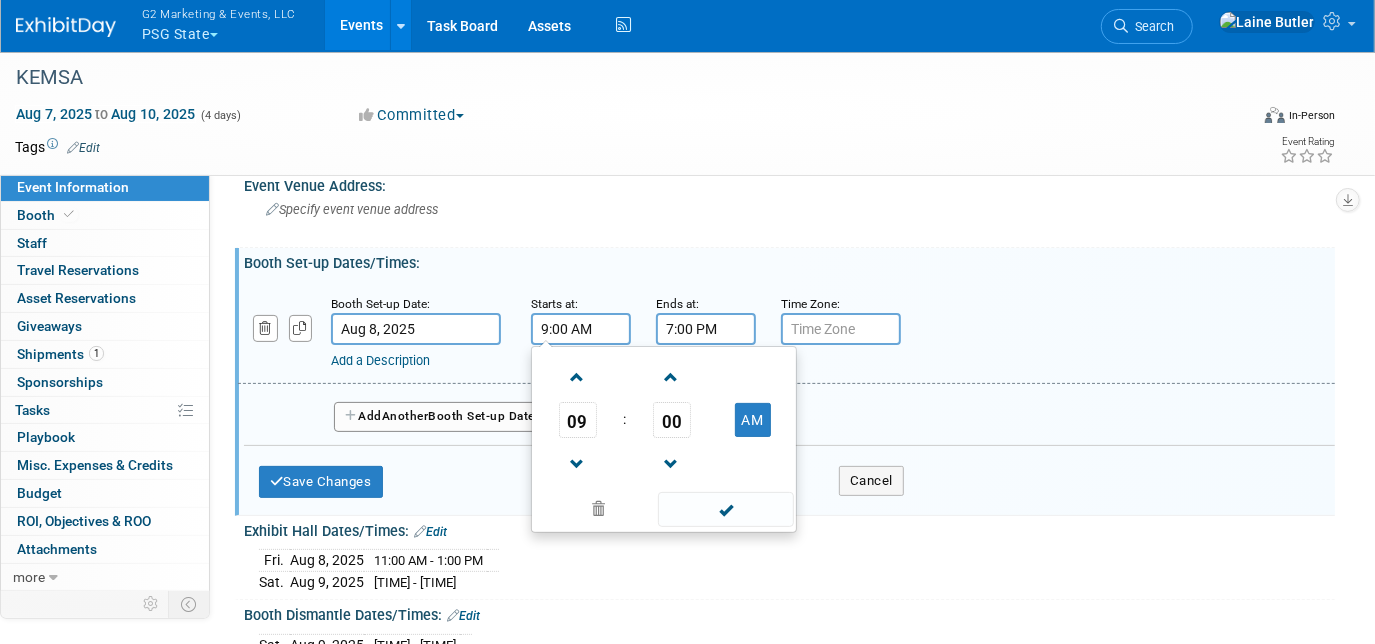 click on "7:00 PM" at bounding box center (706, 329) 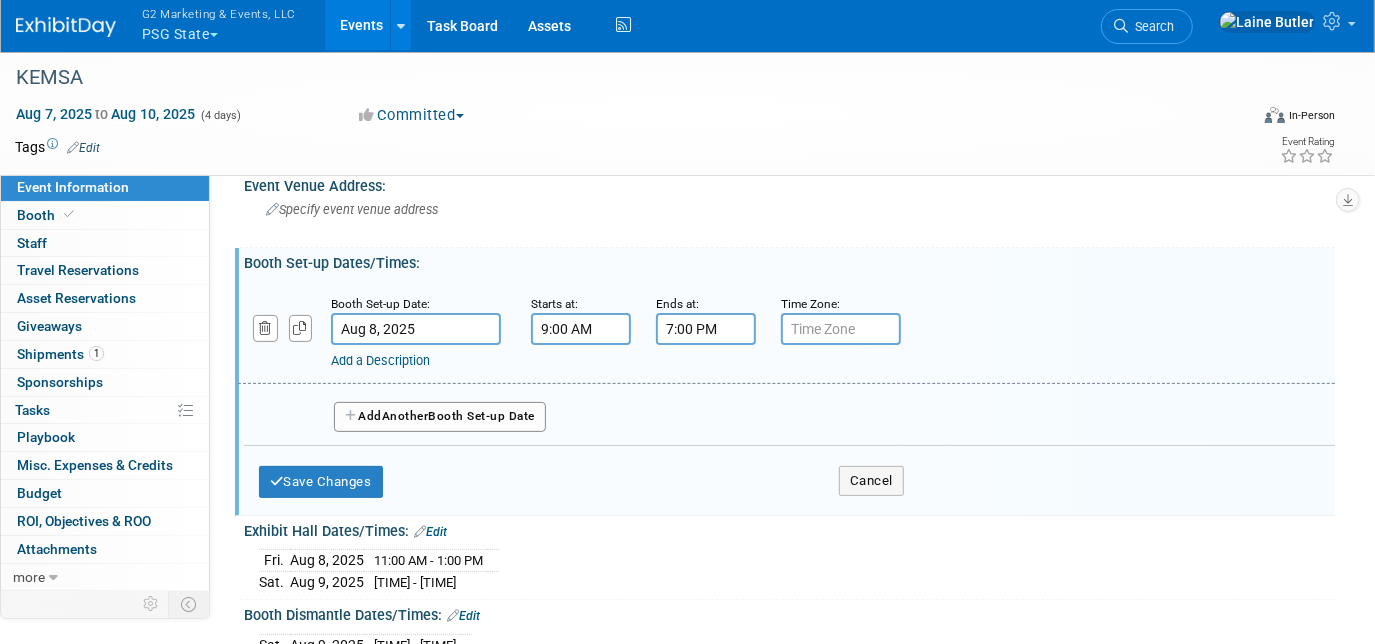 click on "7:00 PM" at bounding box center (706, 329) 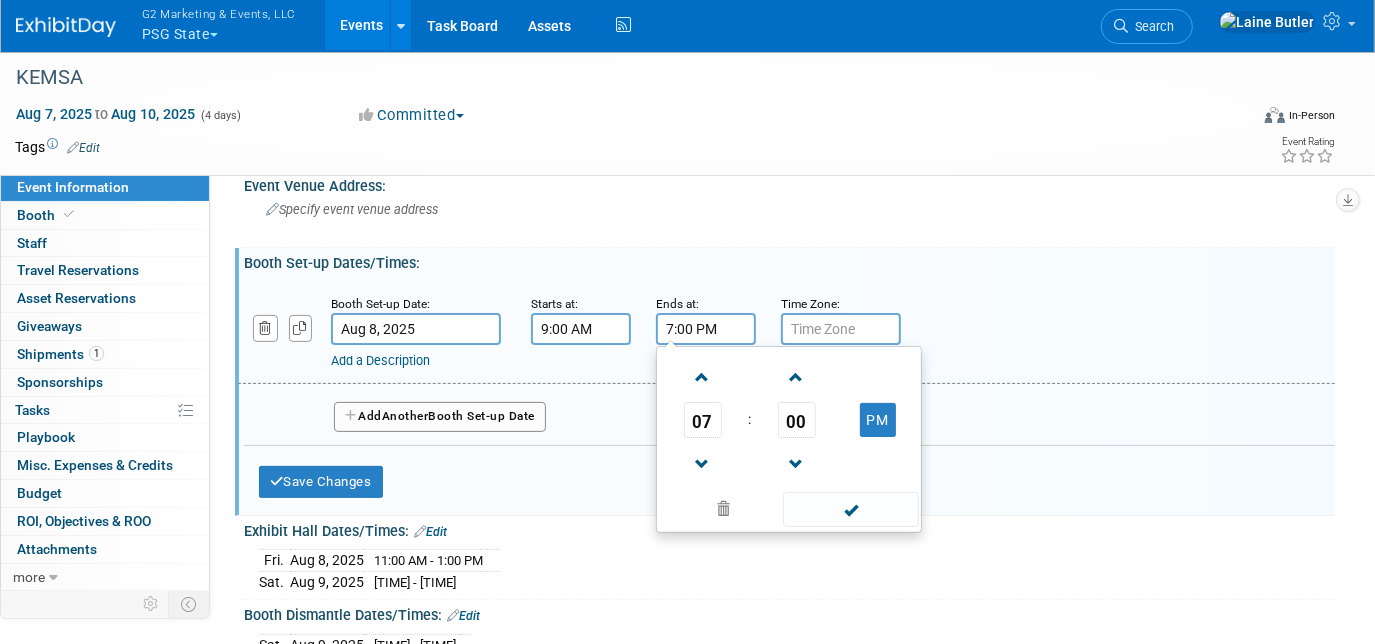 click on "07" at bounding box center [703, 420] 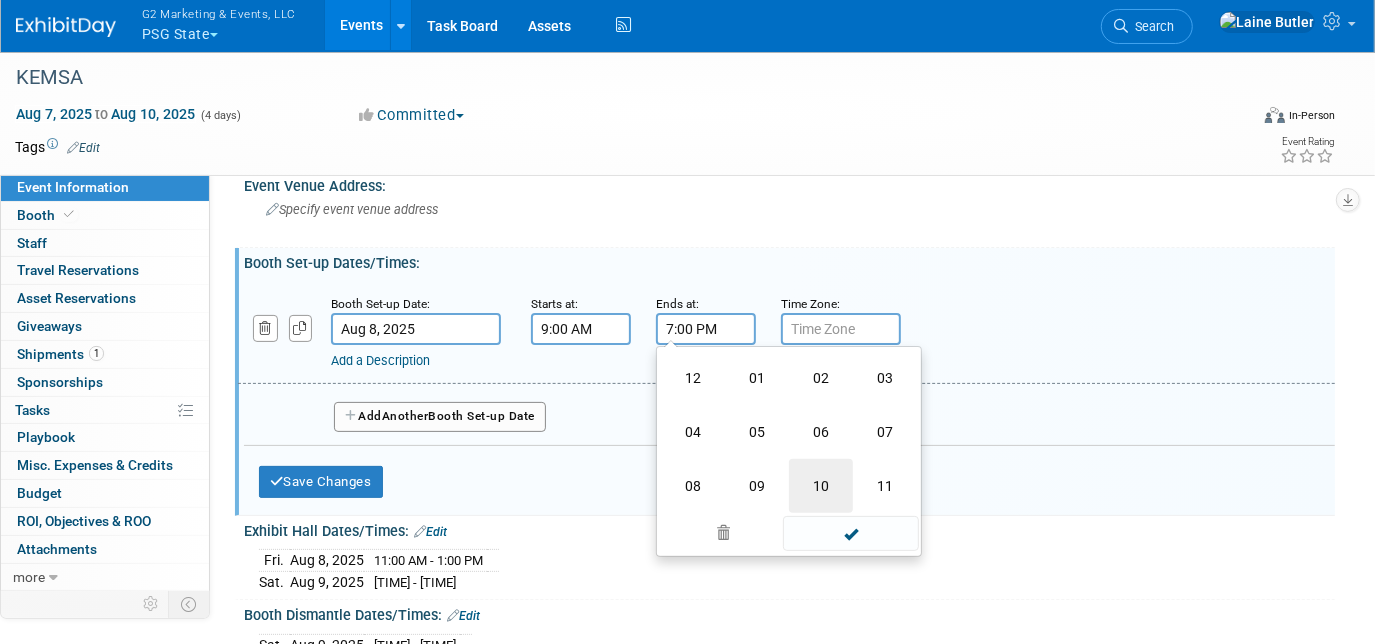 click on "10" at bounding box center (821, 486) 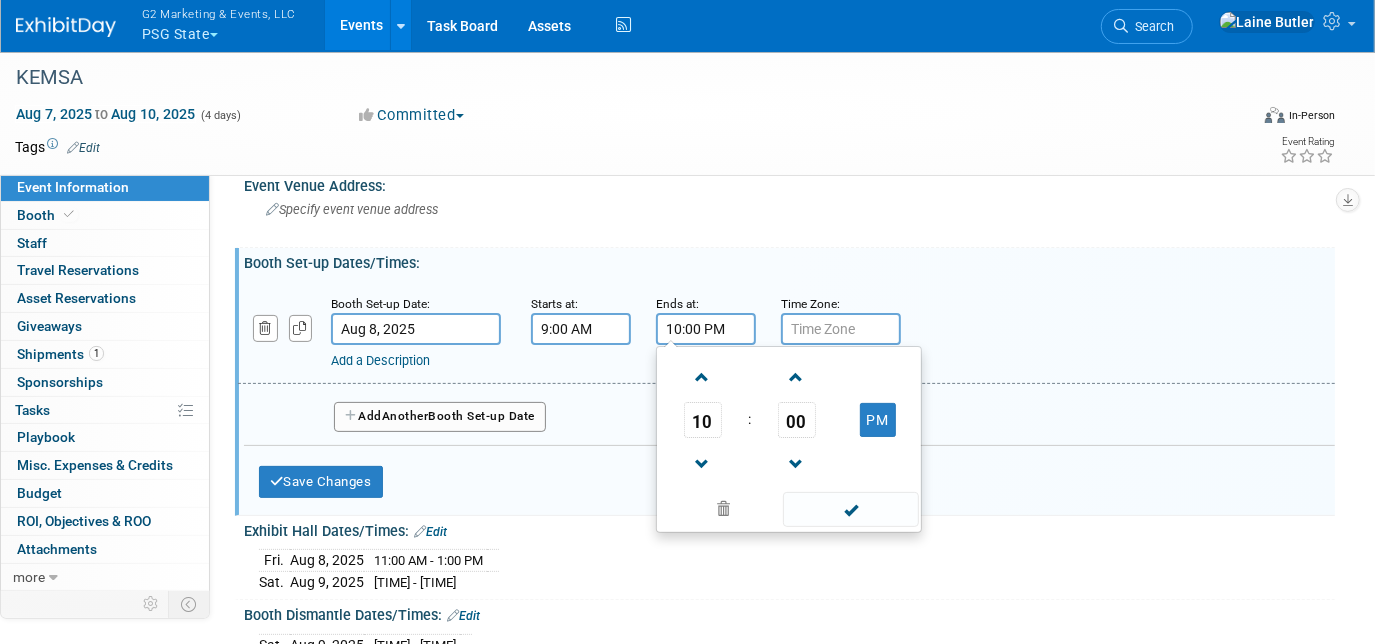 click on "00" at bounding box center [797, 420] 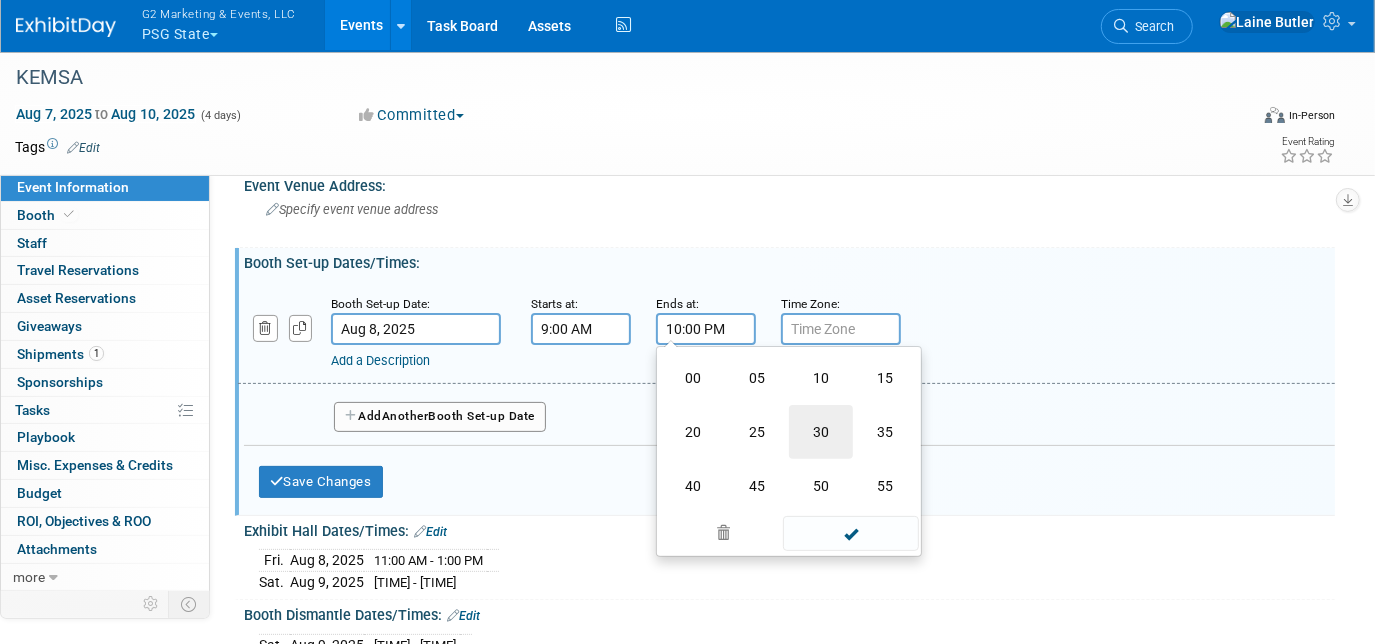 click on "30" at bounding box center (821, 432) 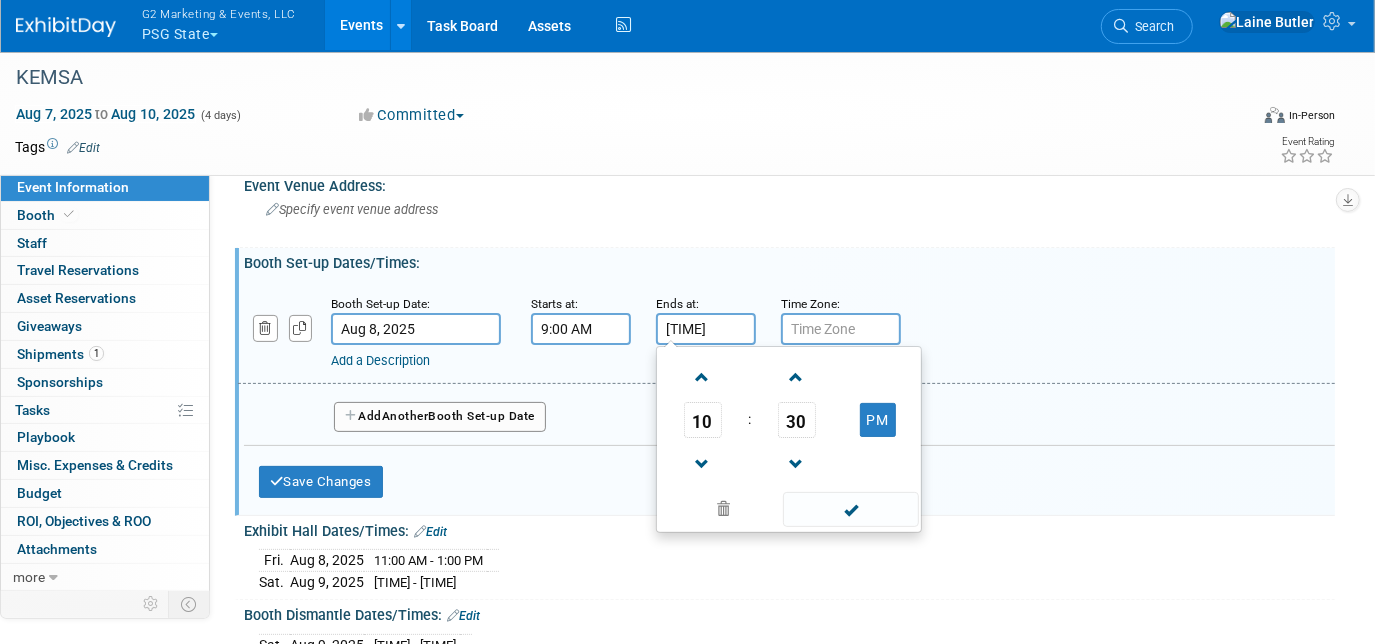 click on "PM" at bounding box center (877, 420) 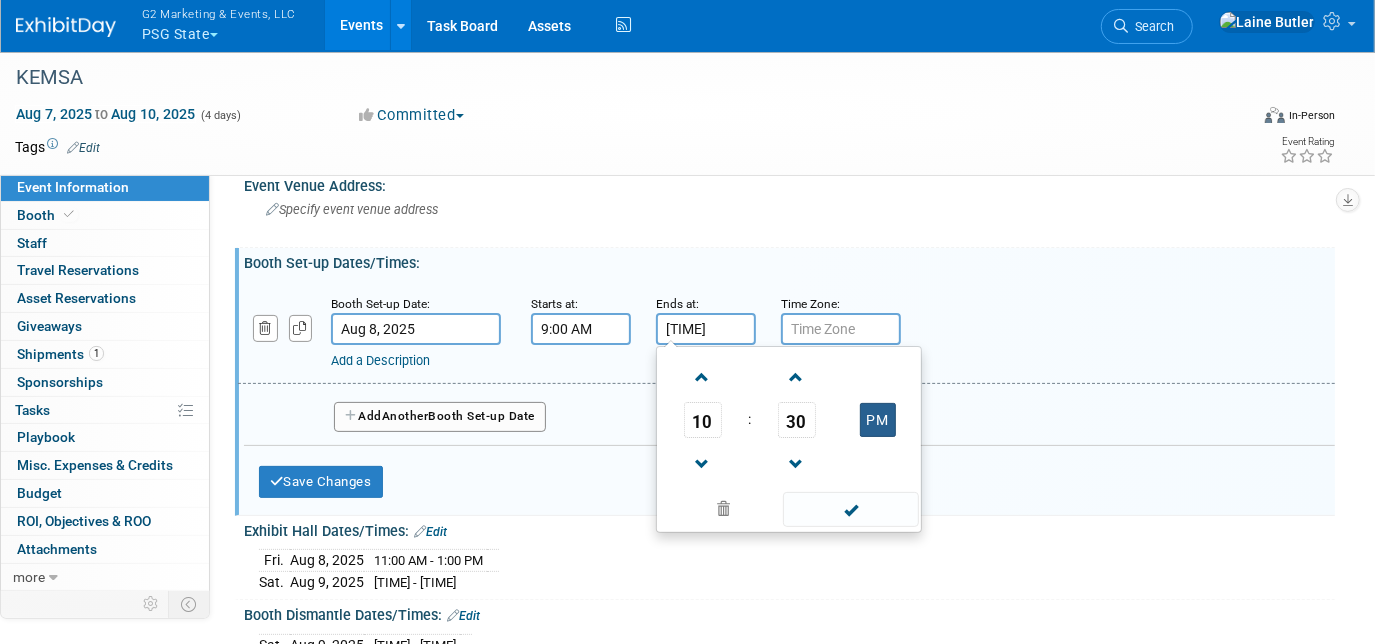 click on "PM" at bounding box center (878, 420) 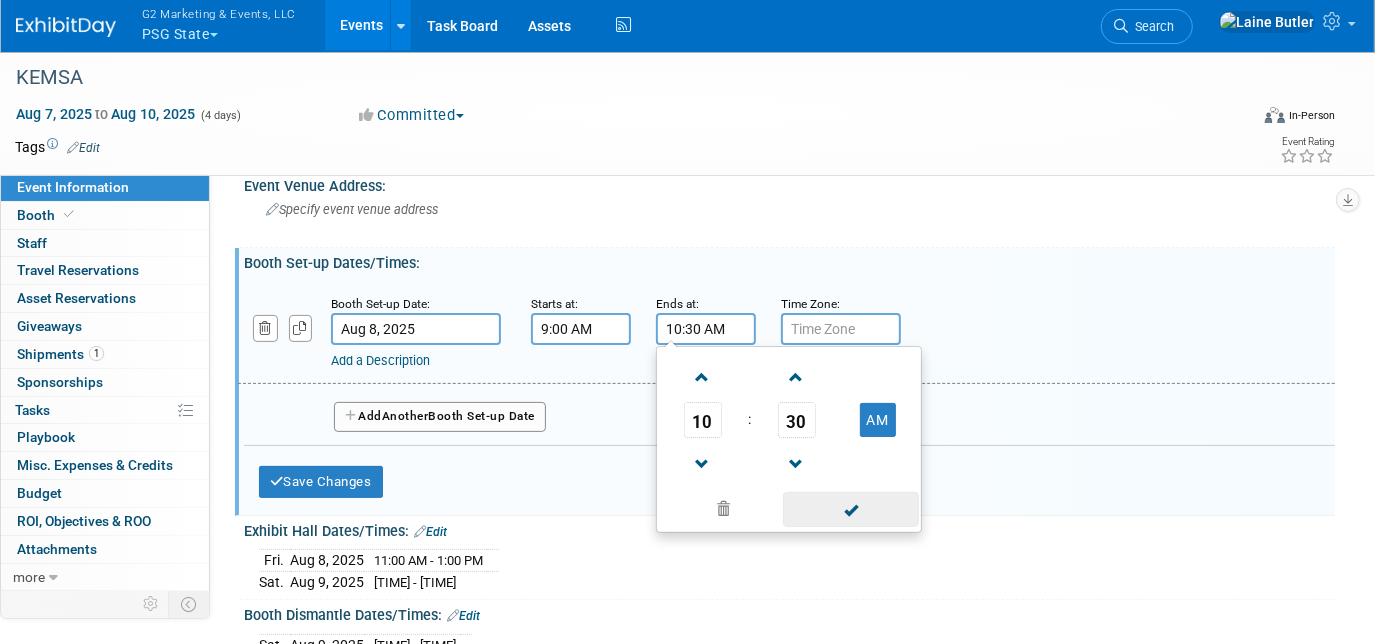 click at bounding box center (850, 509) 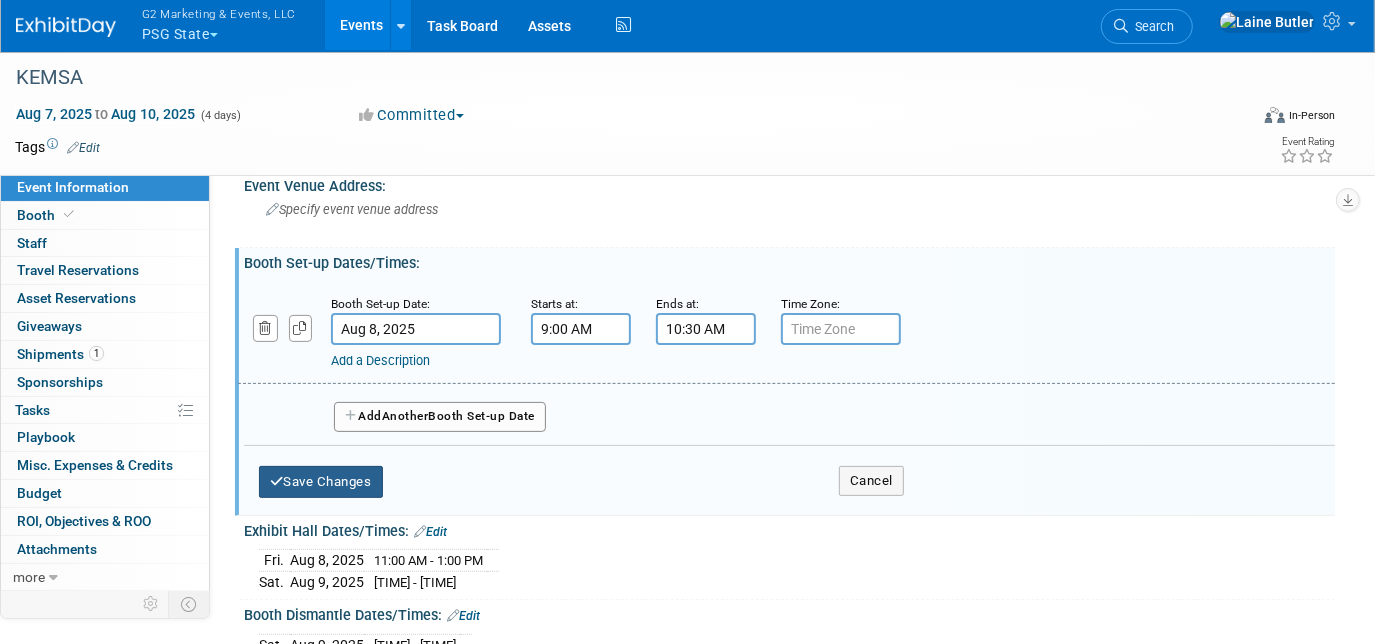 click on "Save Changes
Cancel" at bounding box center (581, 477) 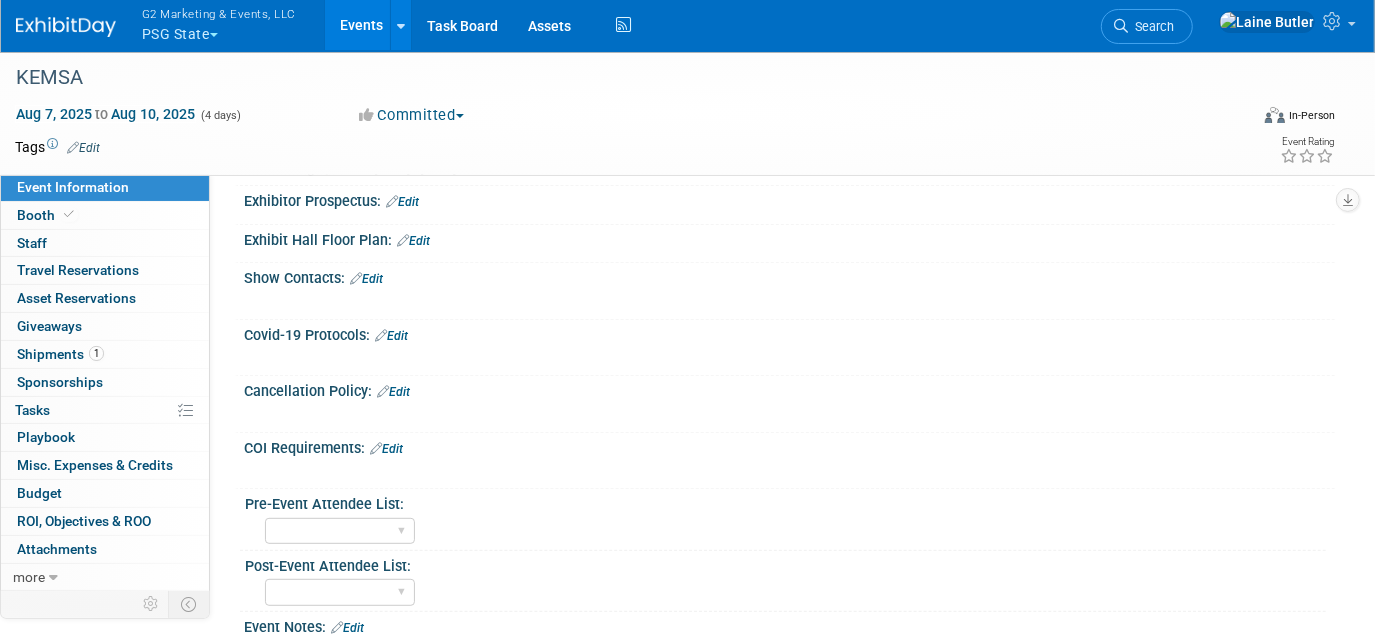 scroll, scrollTop: 0, scrollLeft: 0, axis: both 